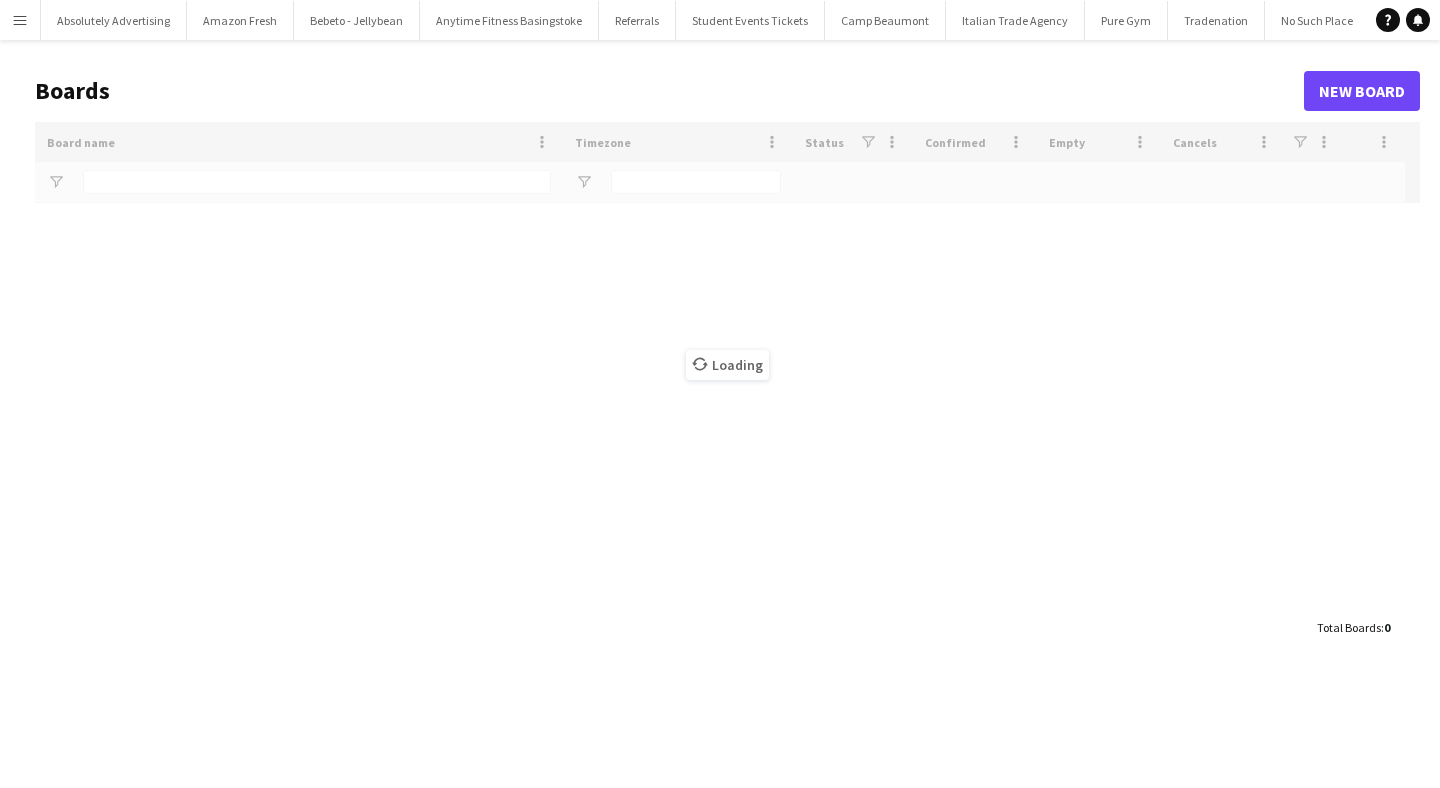 type on "********" 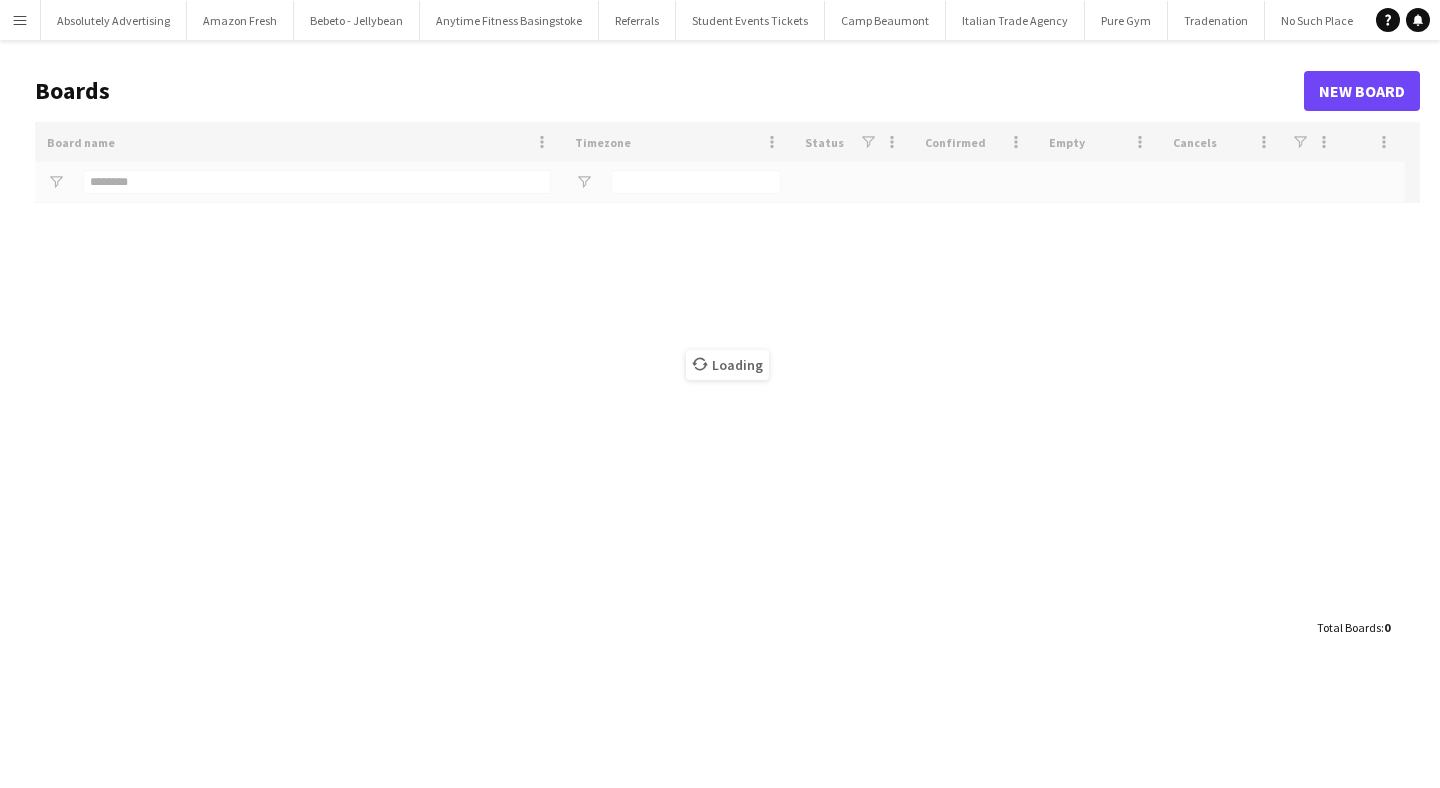 scroll, scrollTop: 0, scrollLeft: 0, axis: both 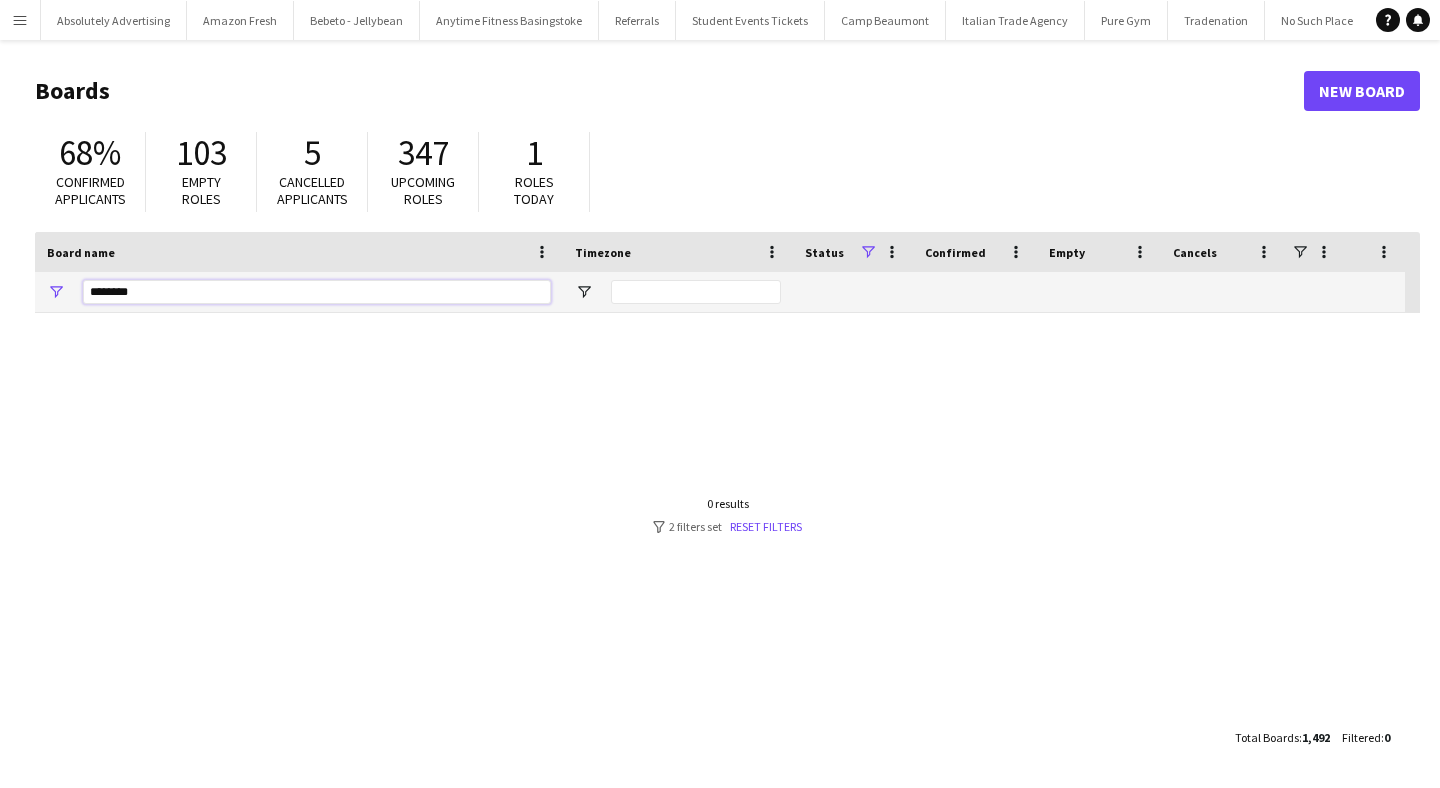 click on "********" at bounding box center (317, 292) 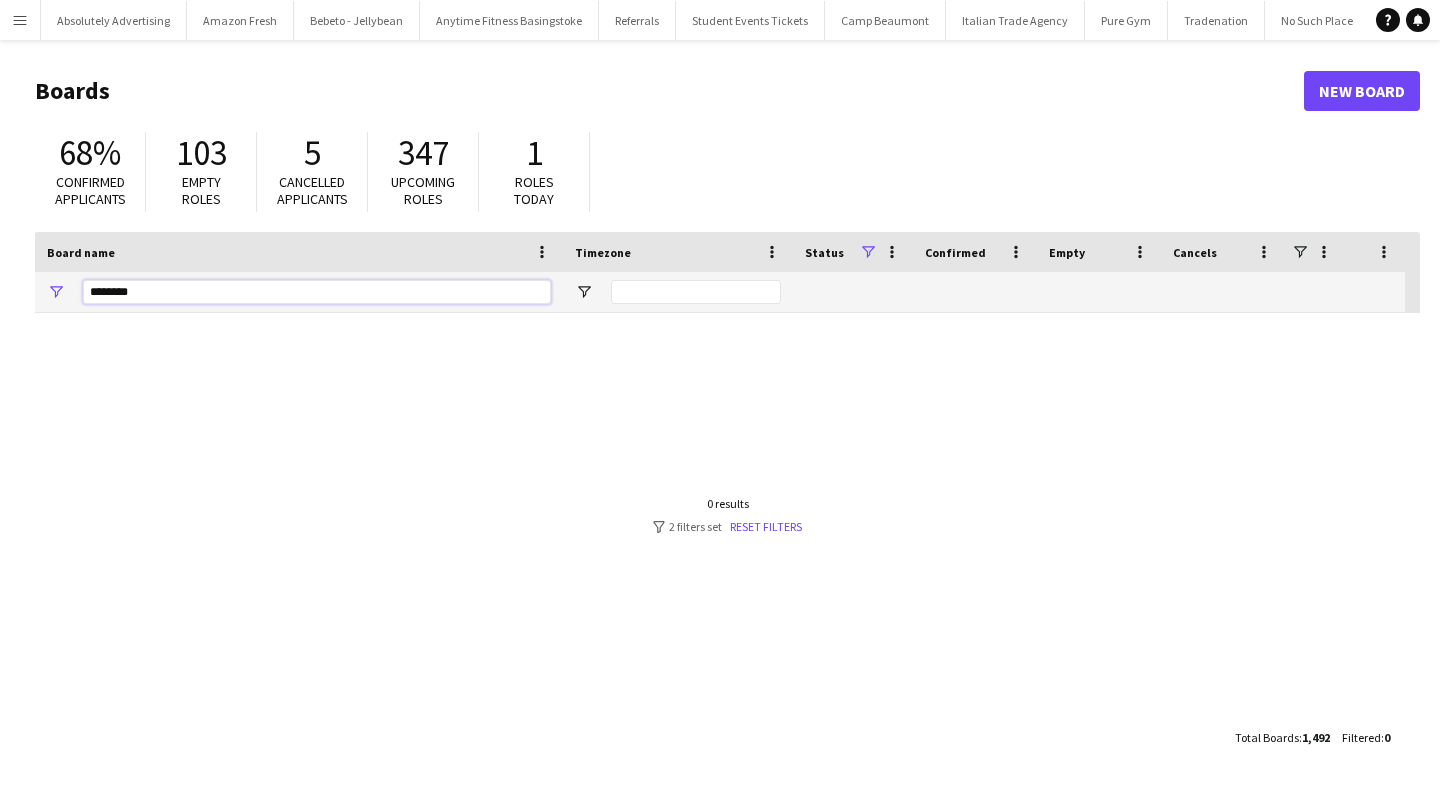 click on "********" at bounding box center (317, 292) 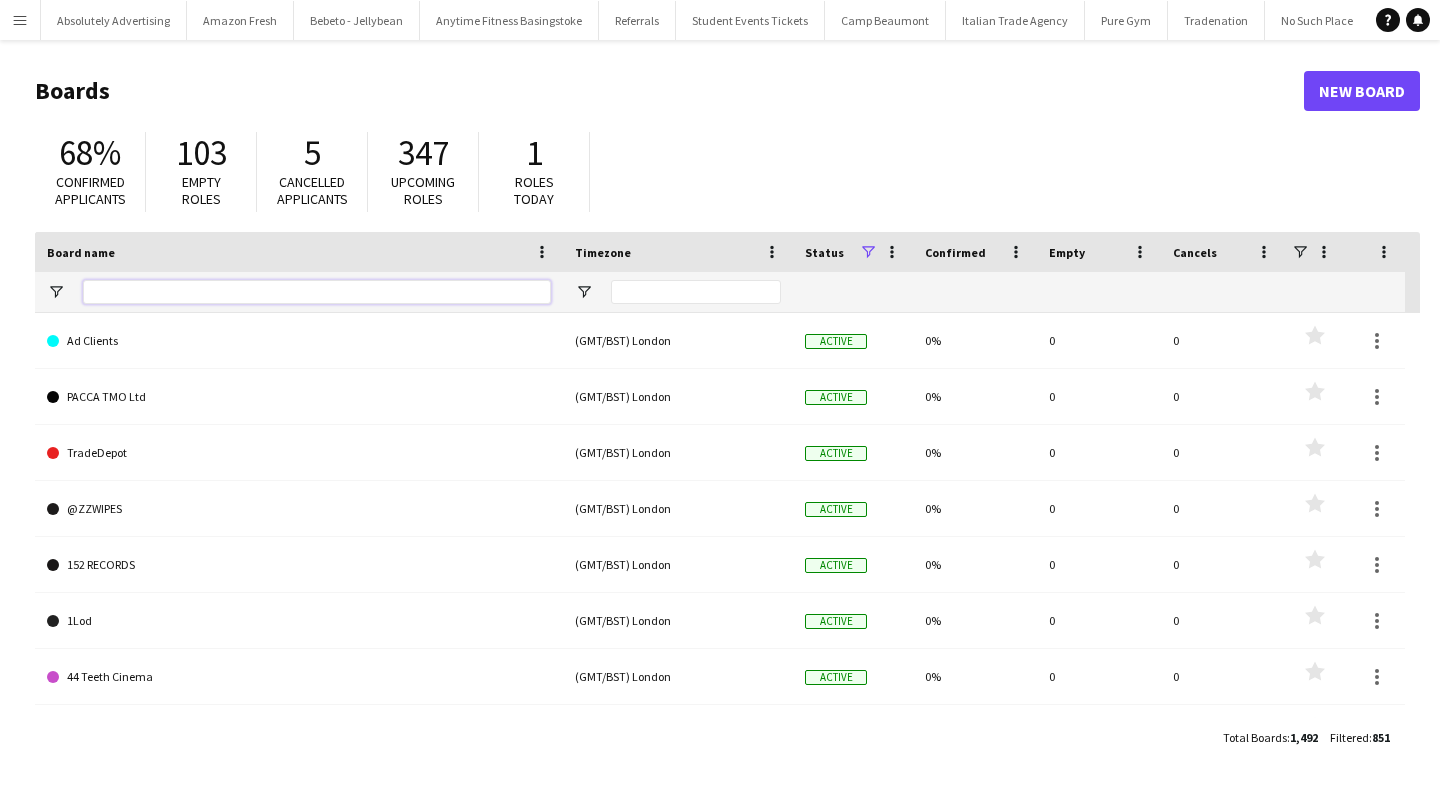 type 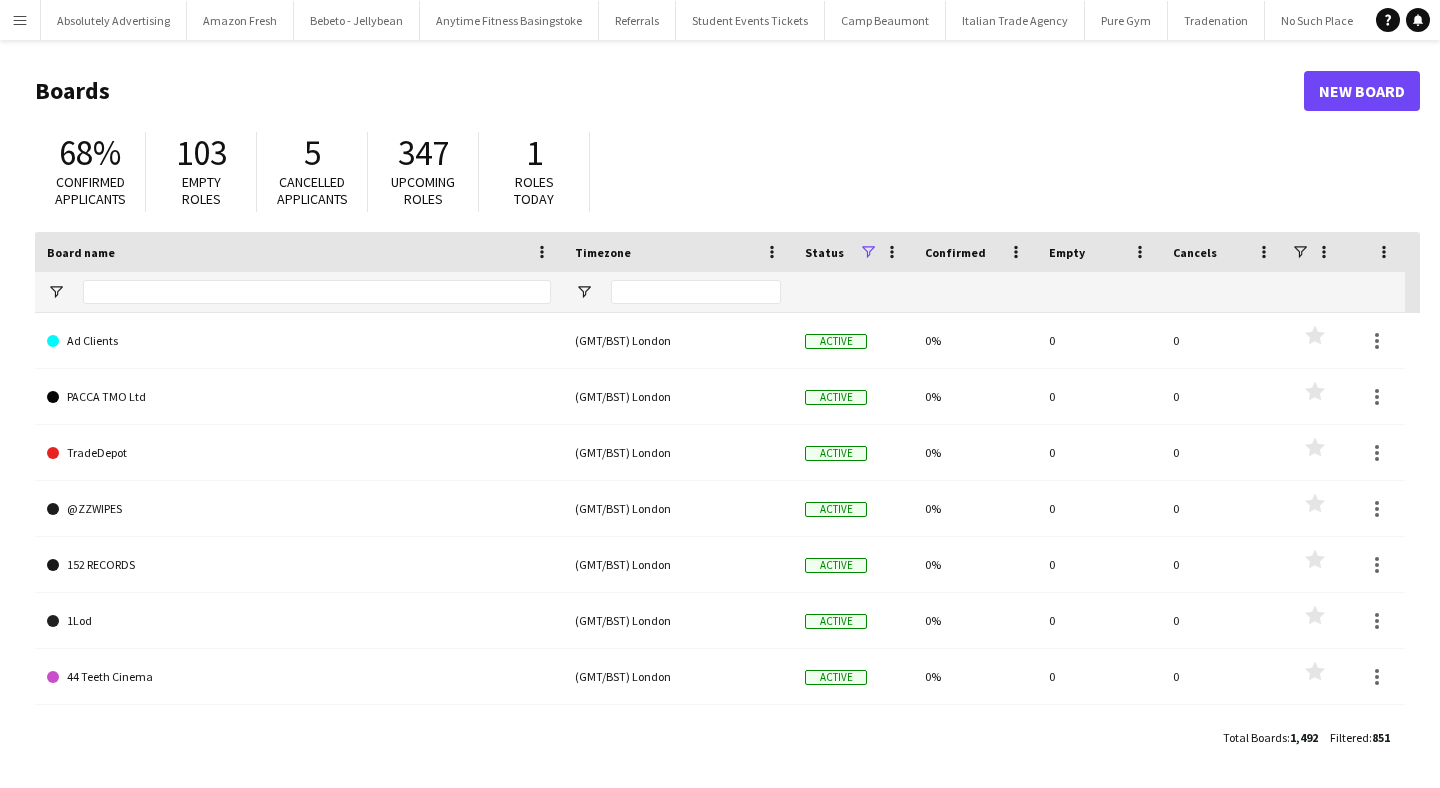 click on "Menu" at bounding box center (20, 20) 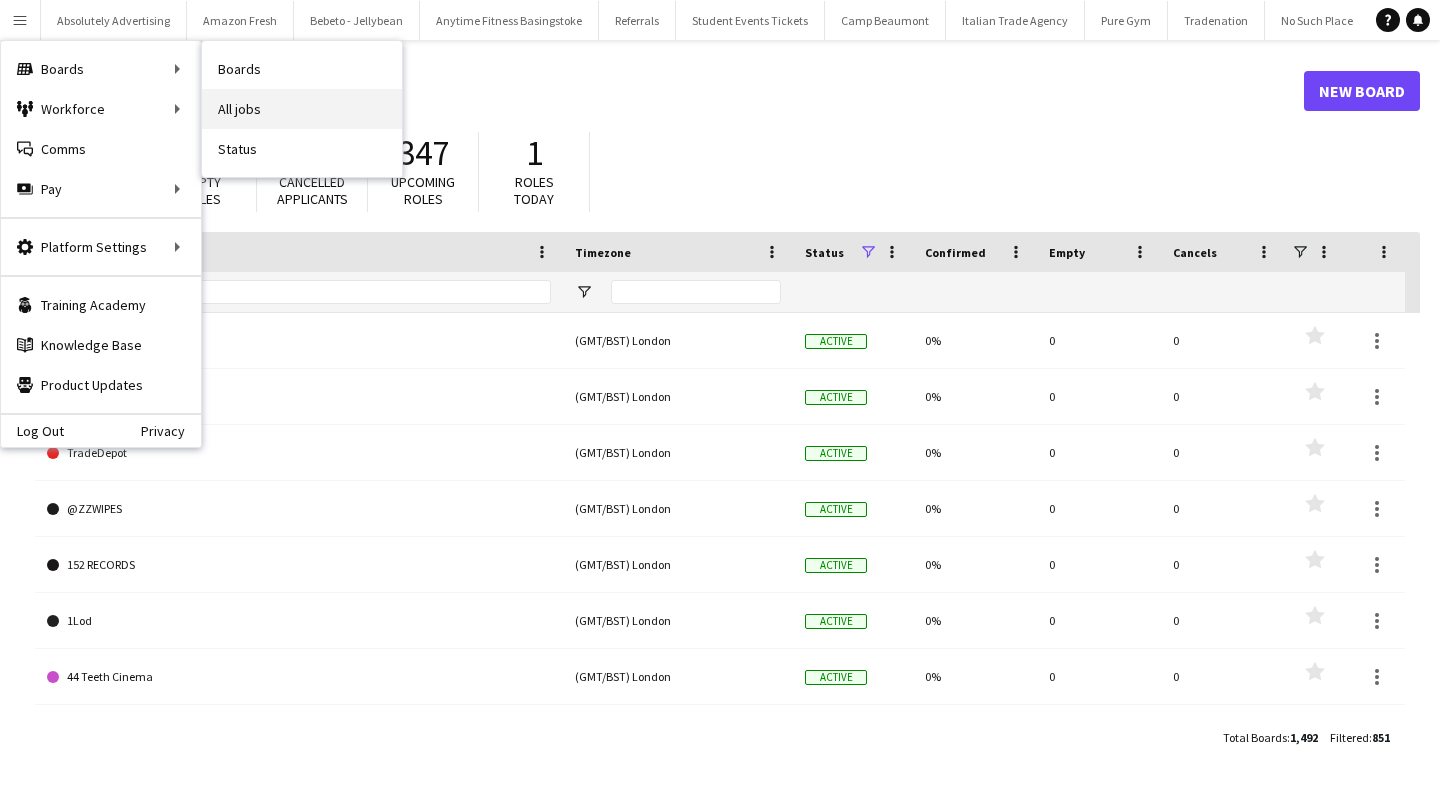 click on "All jobs" at bounding box center [302, 109] 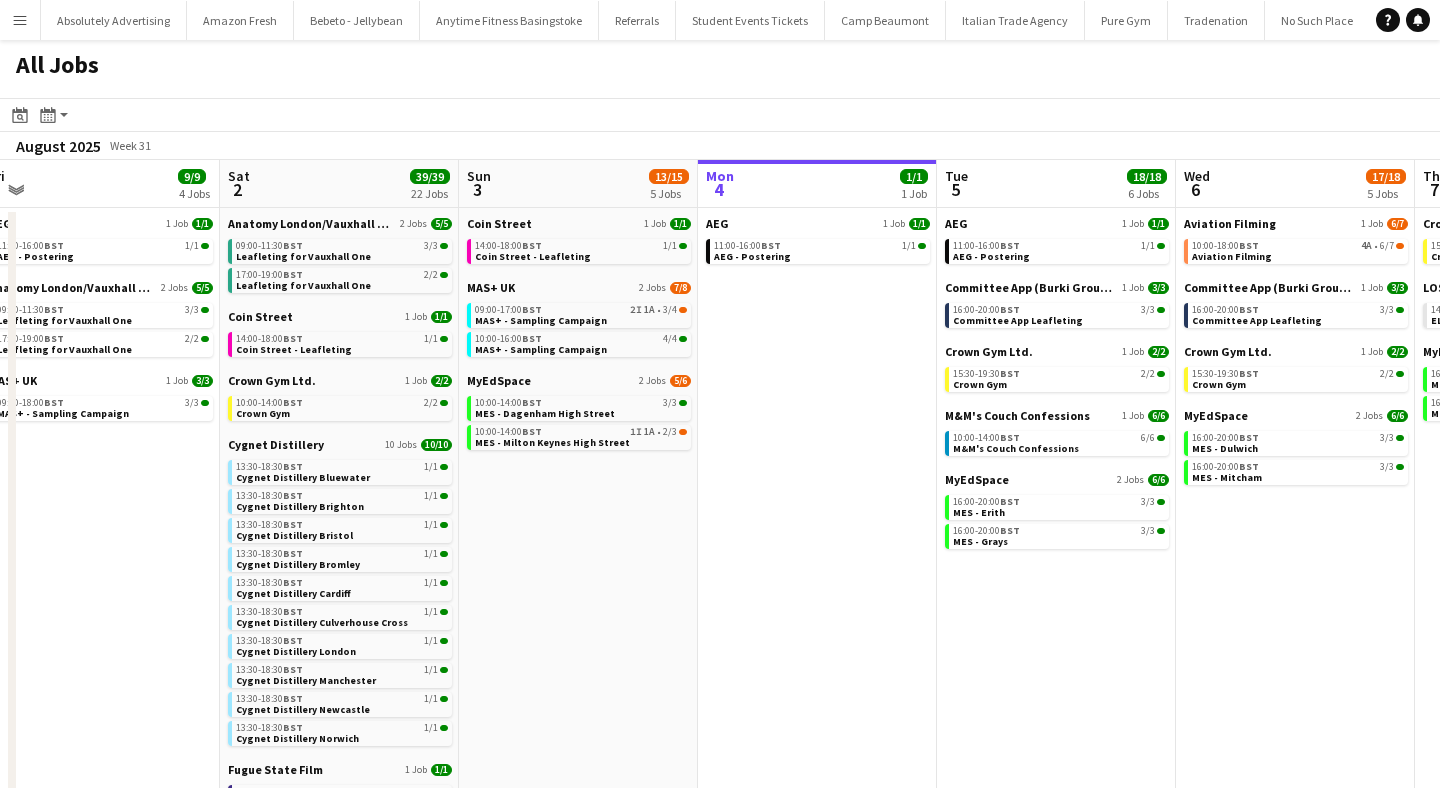 scroll, scrollTop: 0, scrollLeft: 494, axis: horizontal 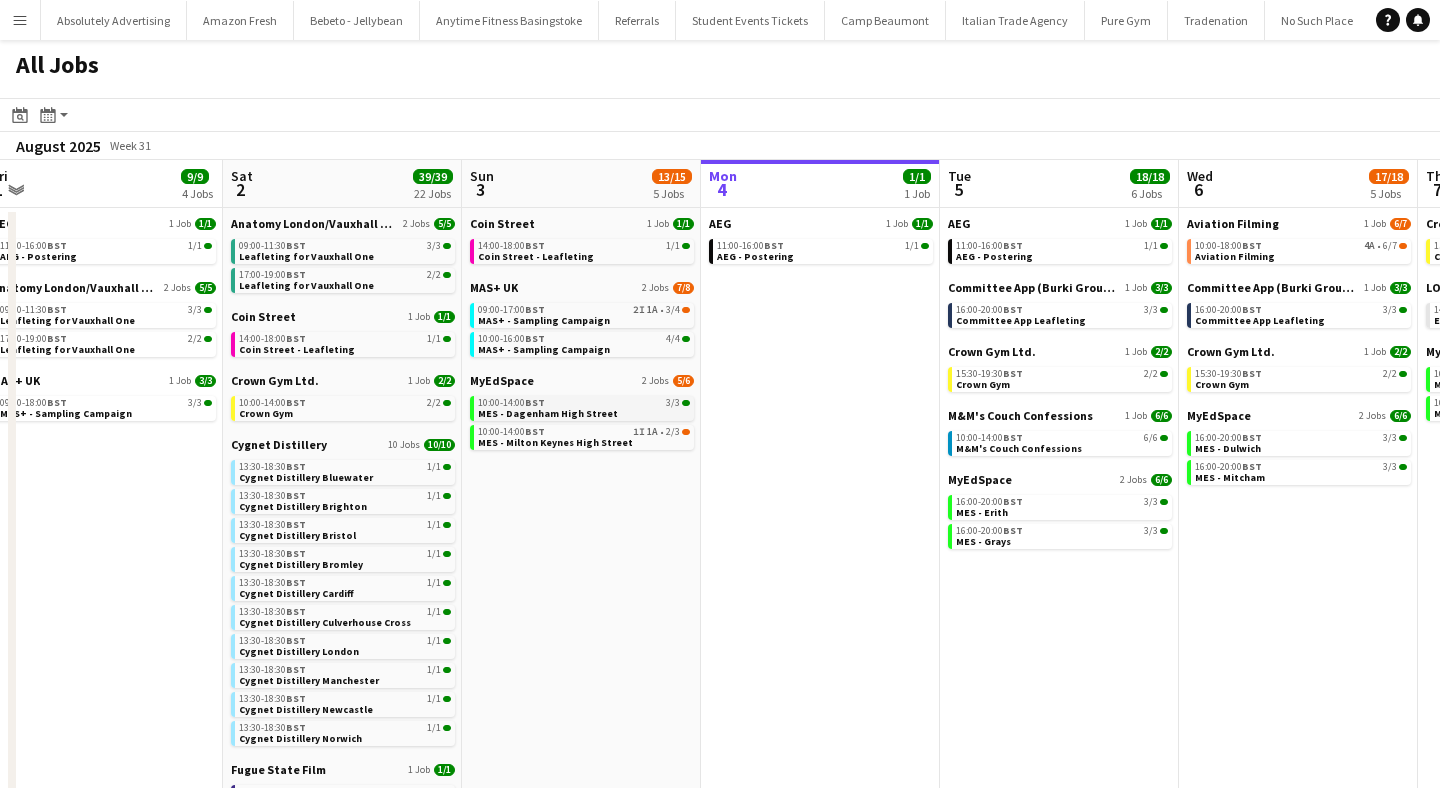 click on "MES - Dagenham High Street" at bounding box center (548, 413) 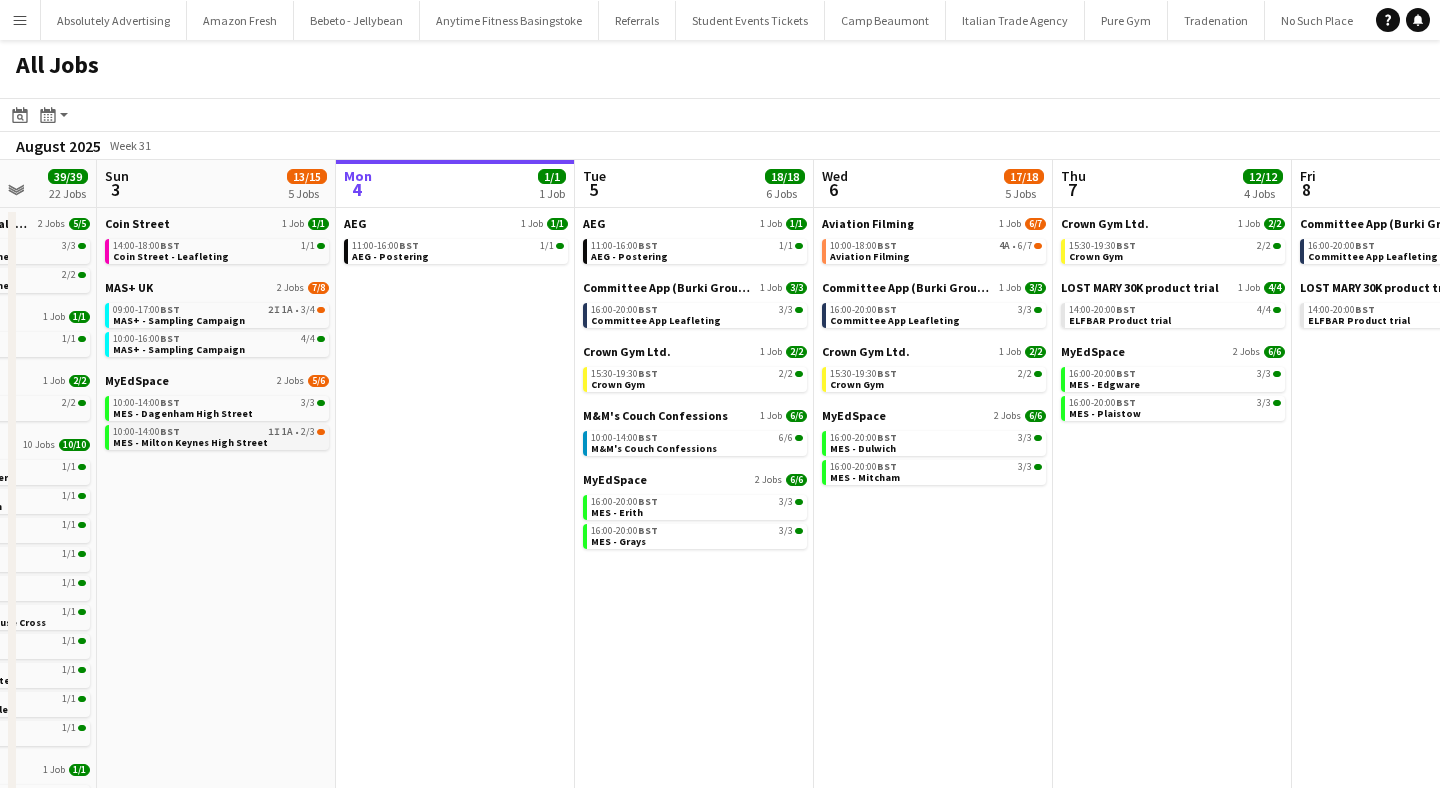 scroll, scrollTop: 0, scrollLeft: 617, axis: horizontal 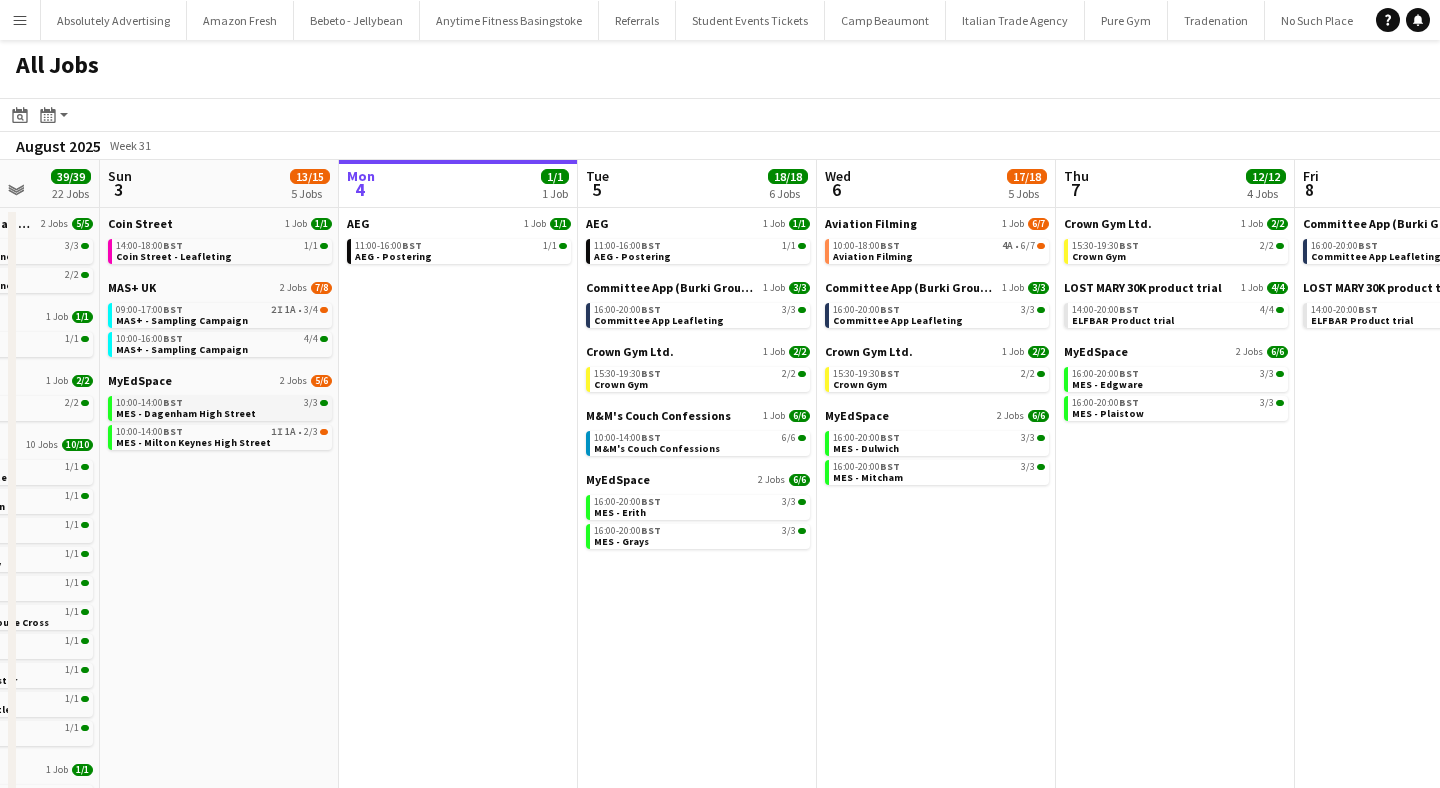 click on "MES - Dagenham High Street" at bounding box center [186, 413] 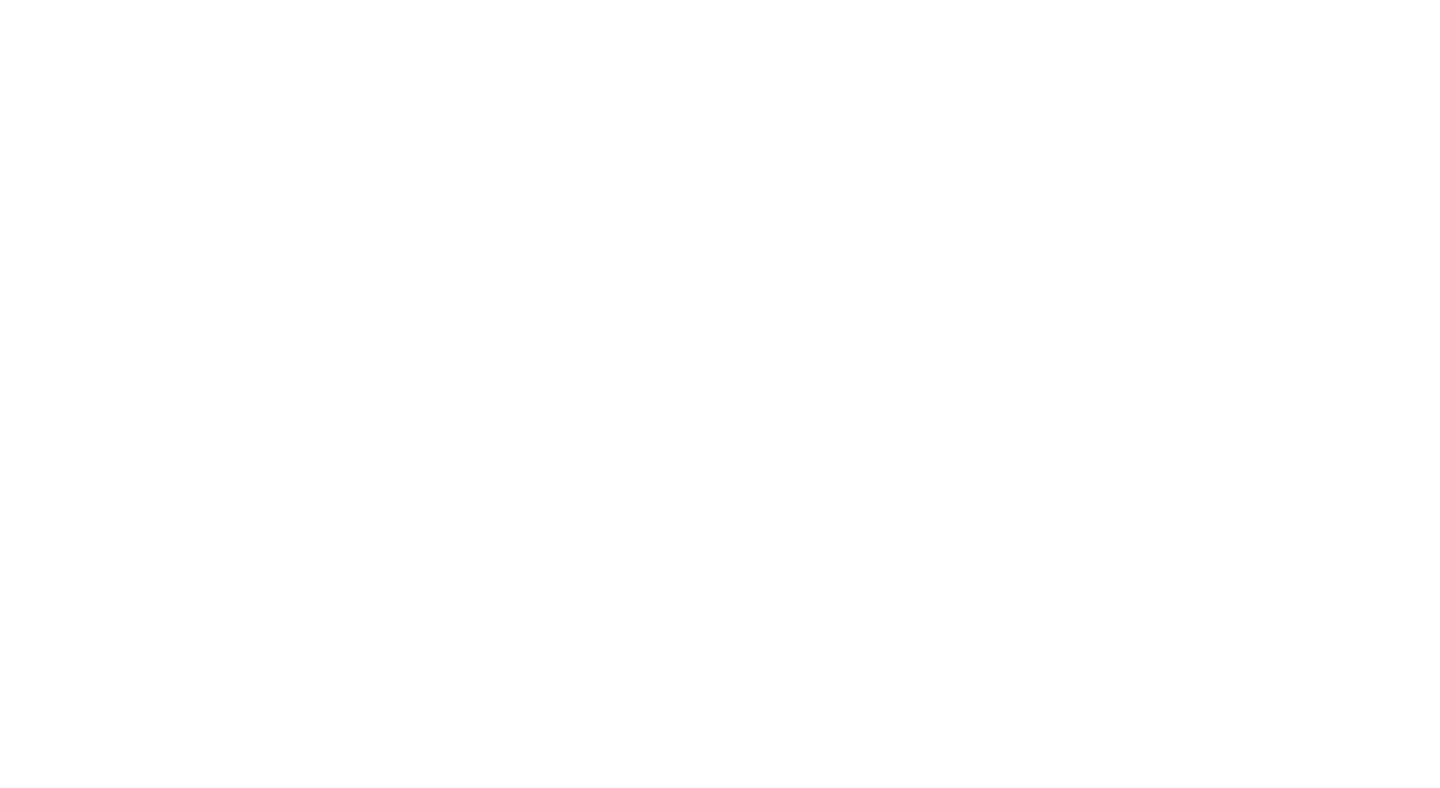 scroll, scrollTop: 0, scrollLeft: 0, axis: both 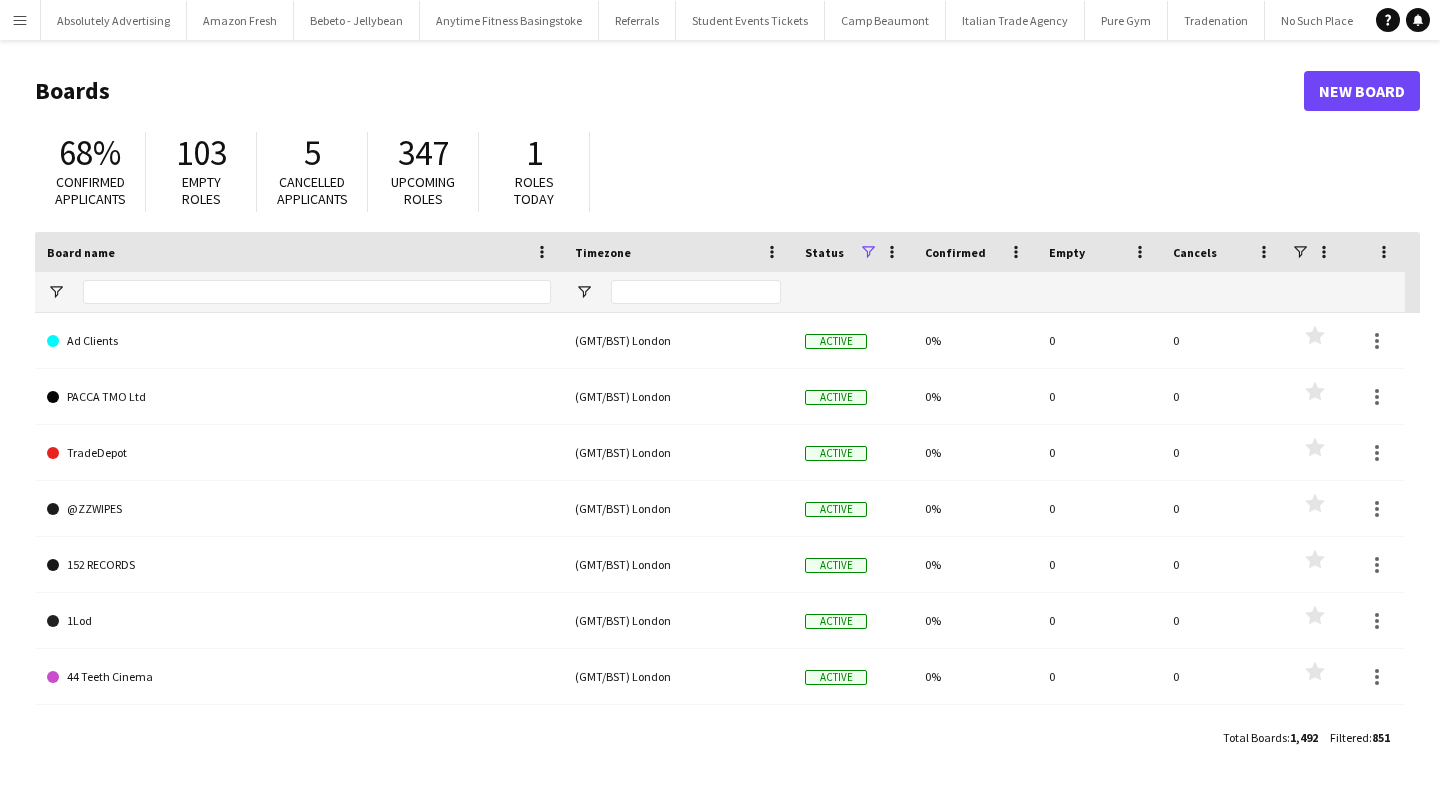 click on "Menu" at bounding box center (20, 20) 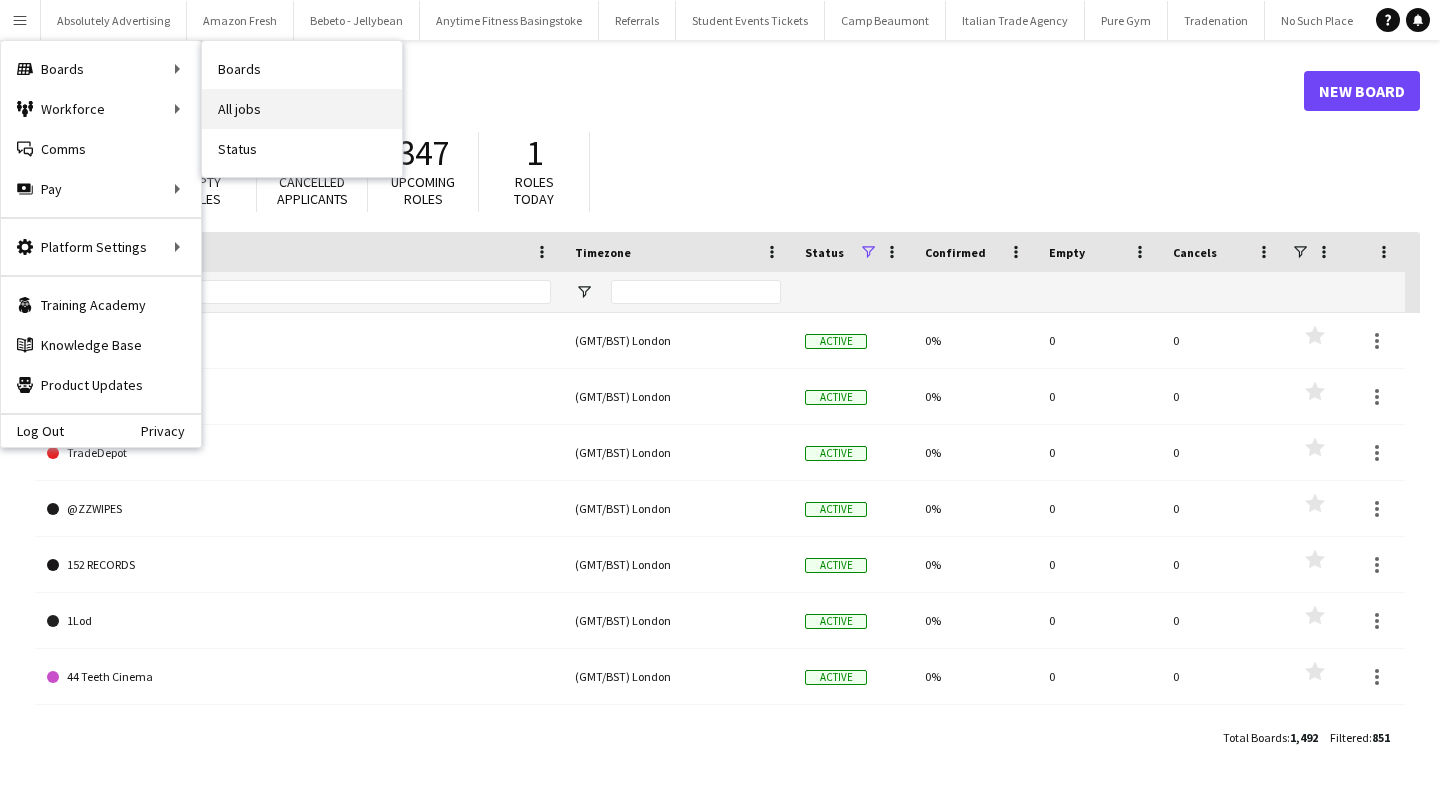 click on "All jobs" at bounding box center [302, 109] 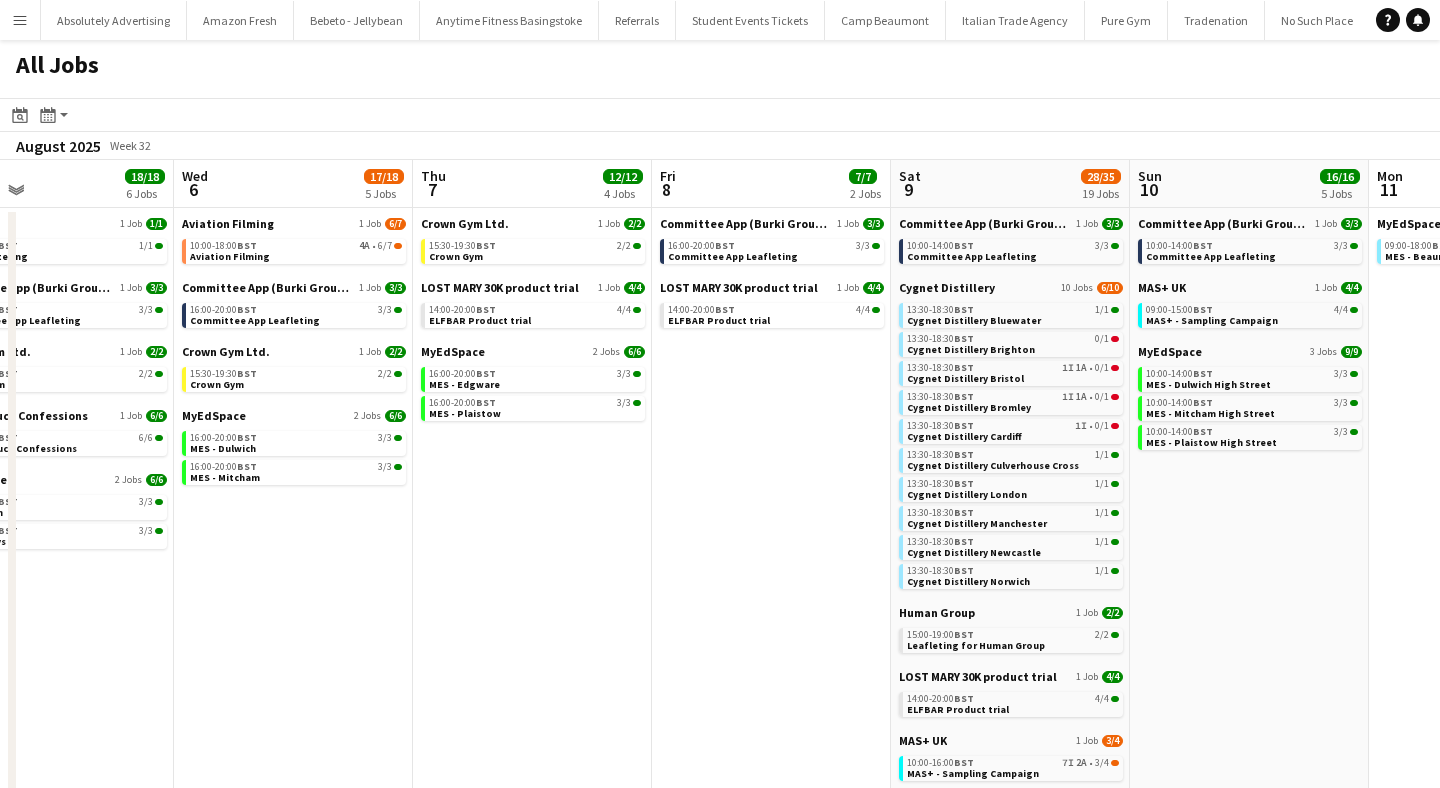 scroll, scrollTop: 0, scrollLeft: 631, axis: horizontal 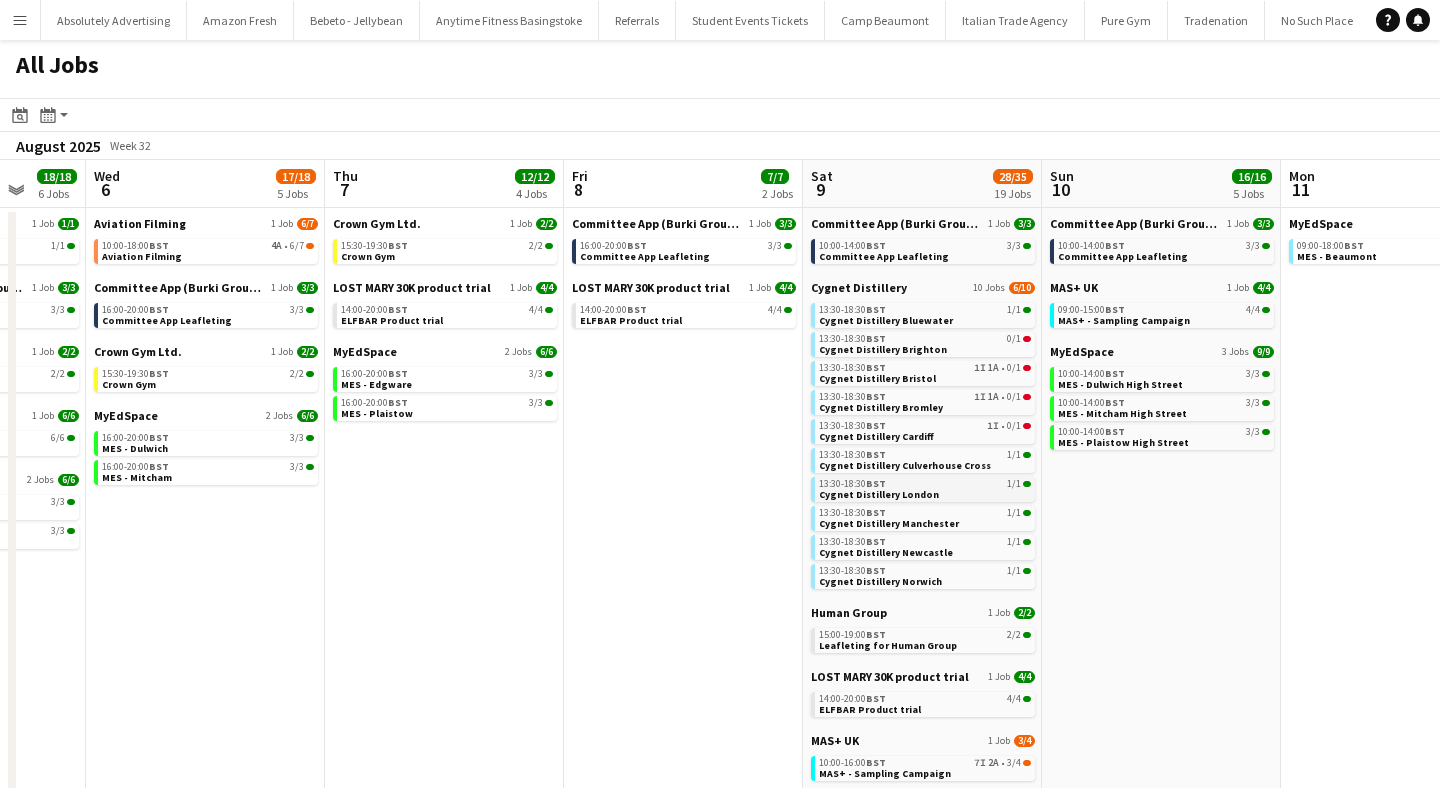 click on "Cygnet Distillery London" at bounding box center (879, 494) 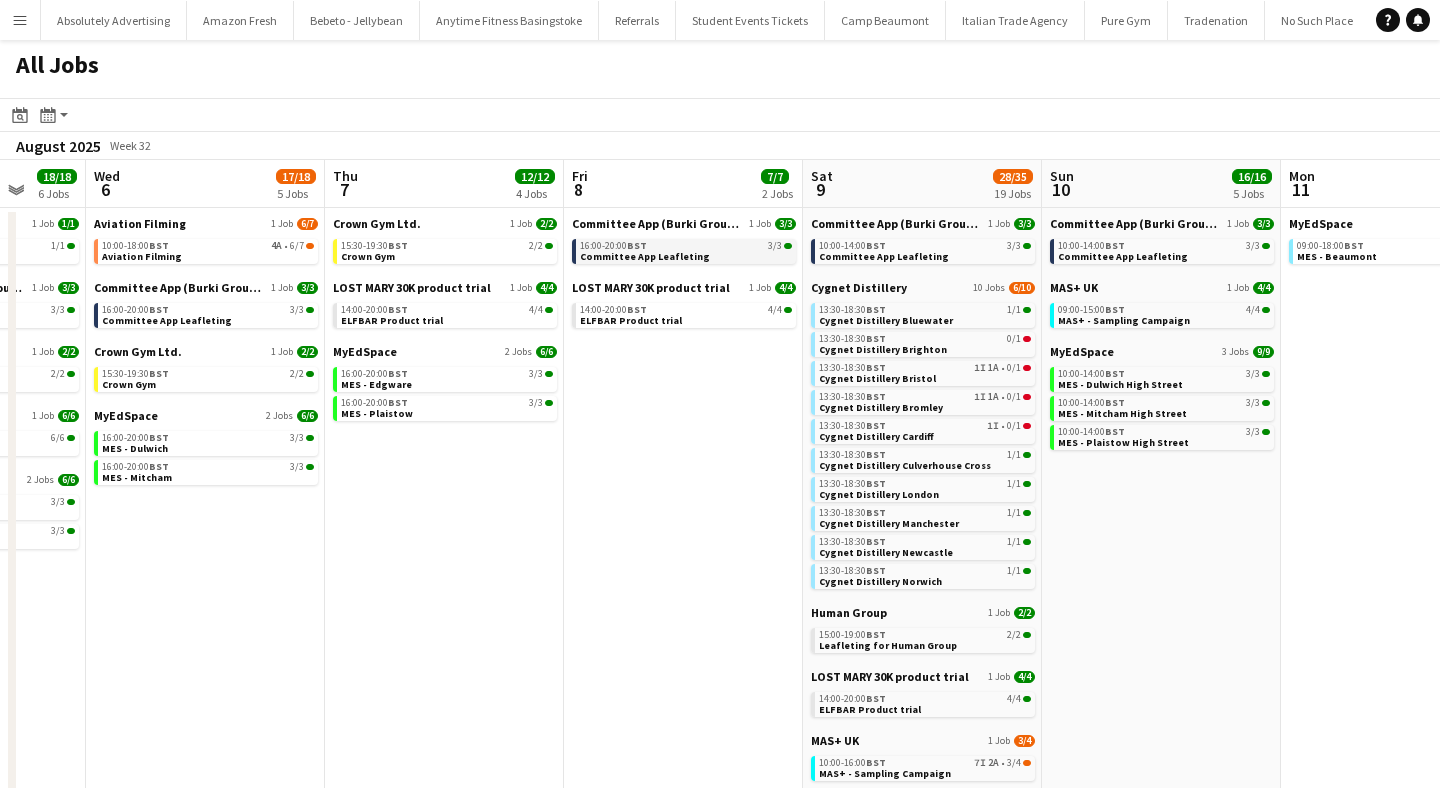 click on "Committee App Leafleting" at bounding box center (645, 256) 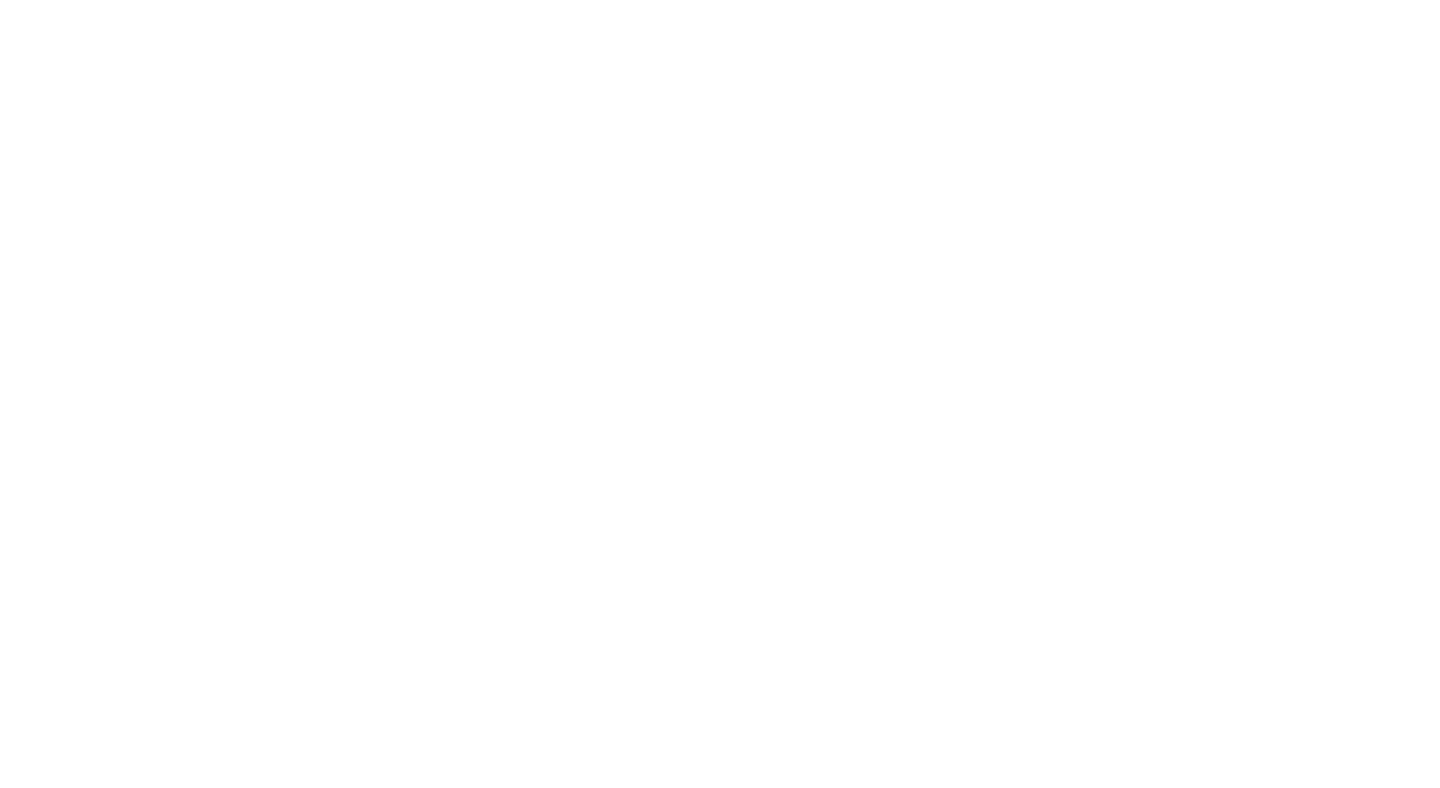 scroll, scrollTop: 0, scrollLeft: 0, axis: both 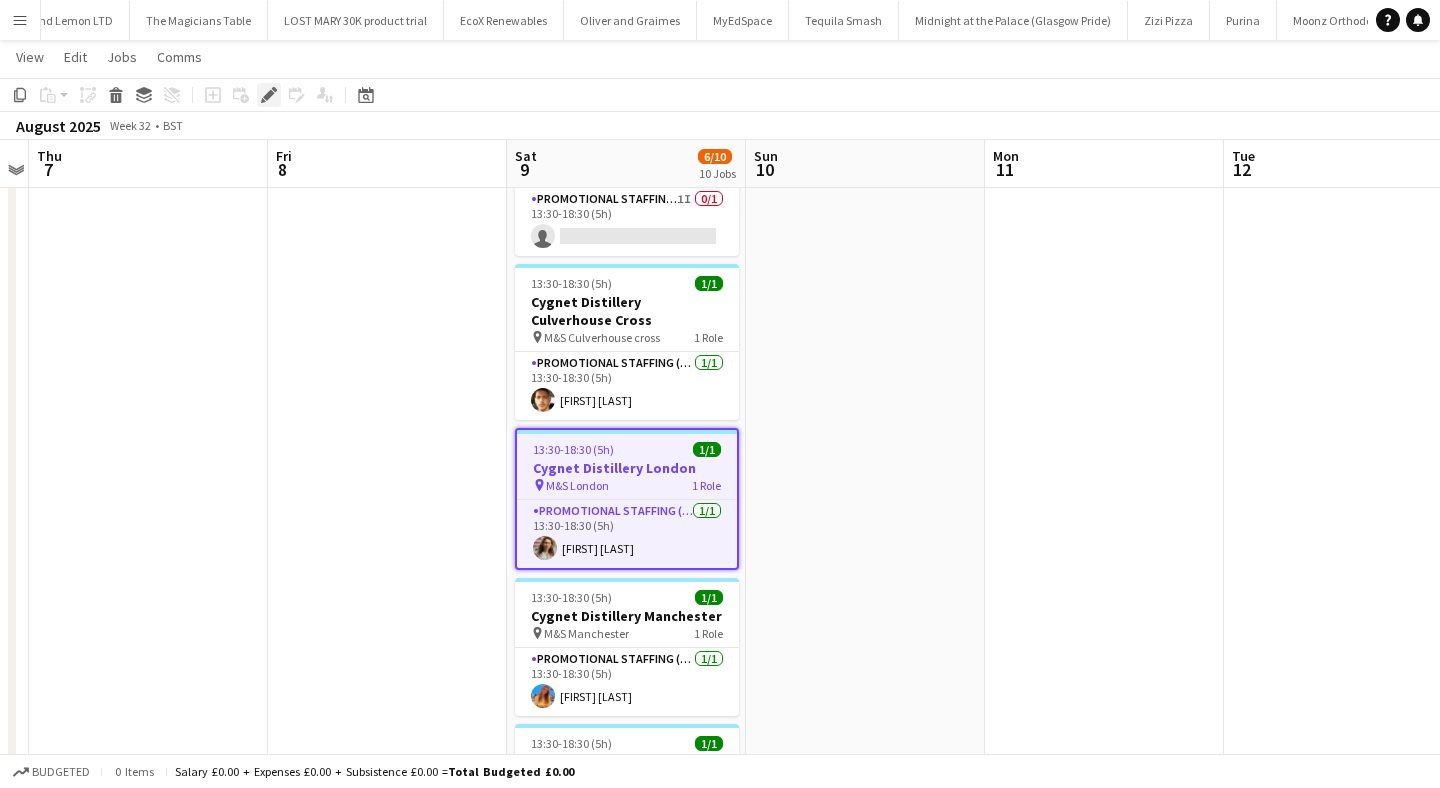 click 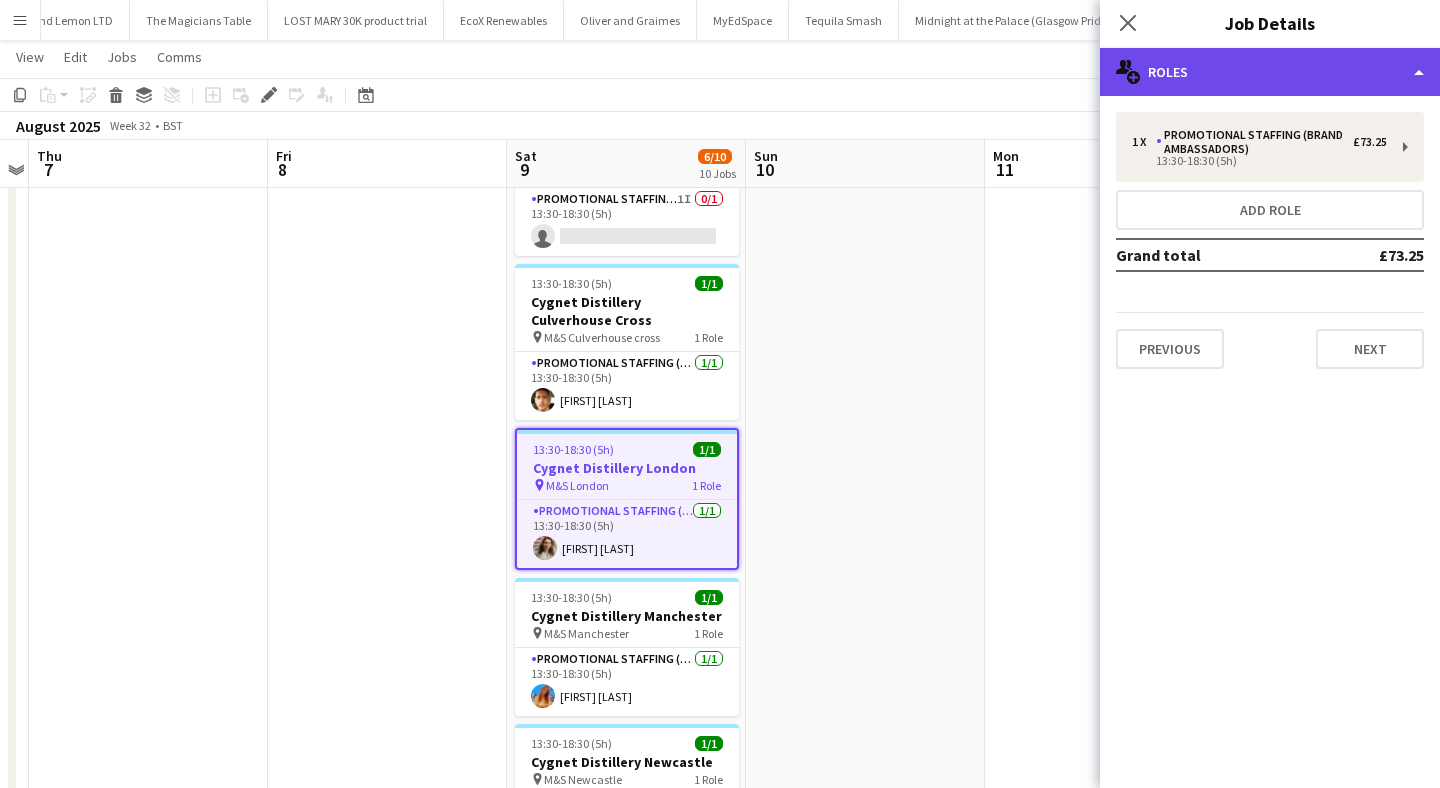 click on "multiple-users-add
Roles" 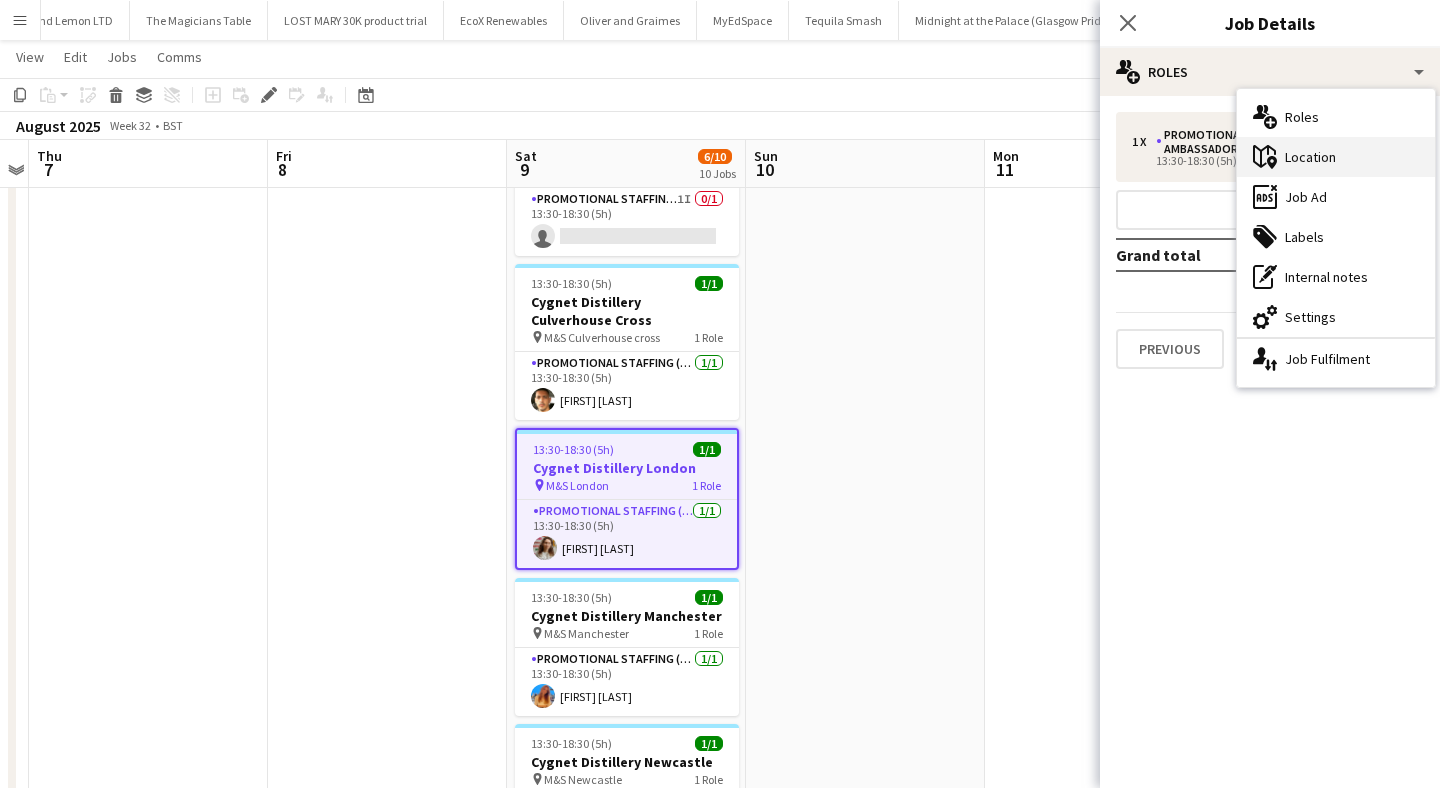 click on "maps-pin-1
Location" at bounding box center [1336, 157] 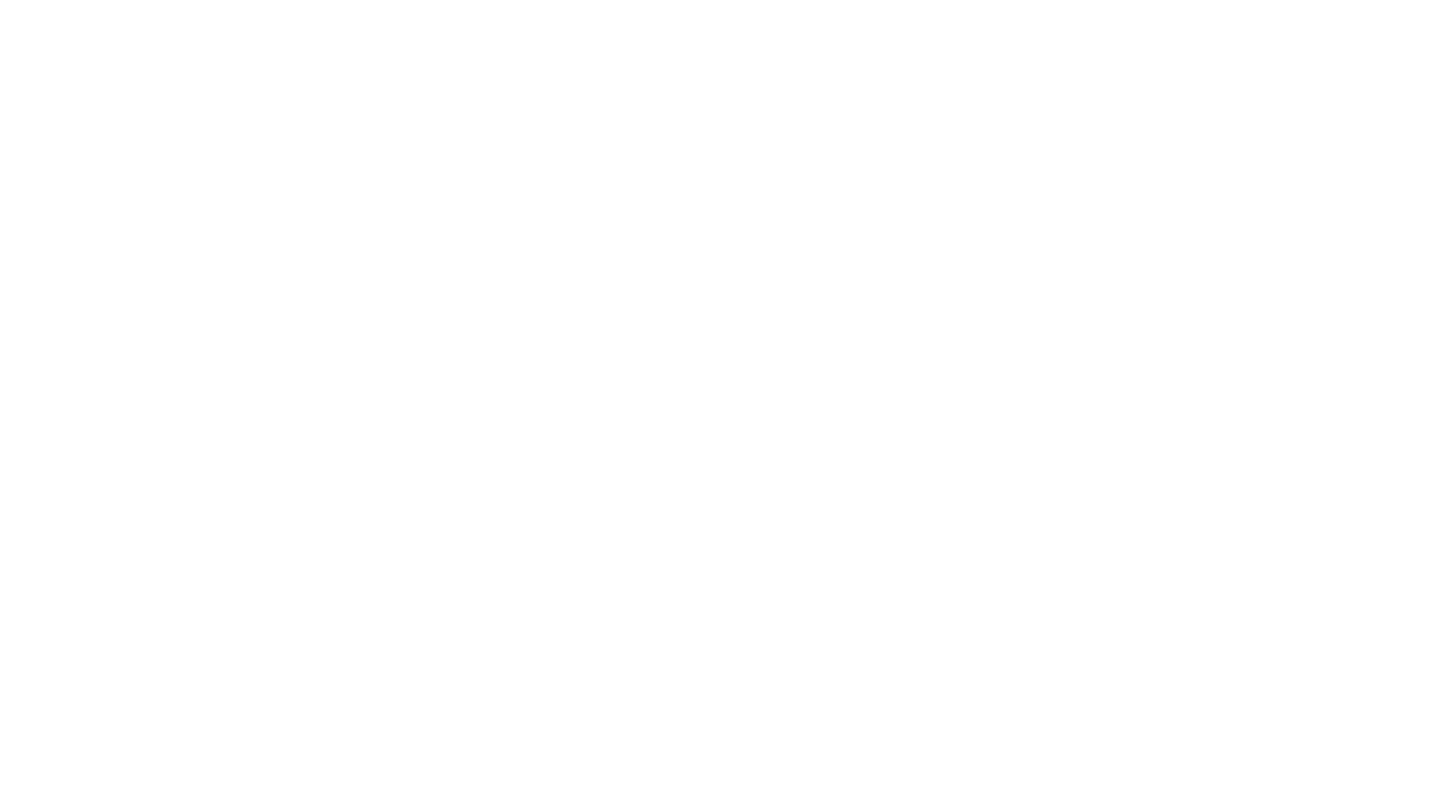 scroll, scrollTop: 0, scrollLeft: 0, axis: both 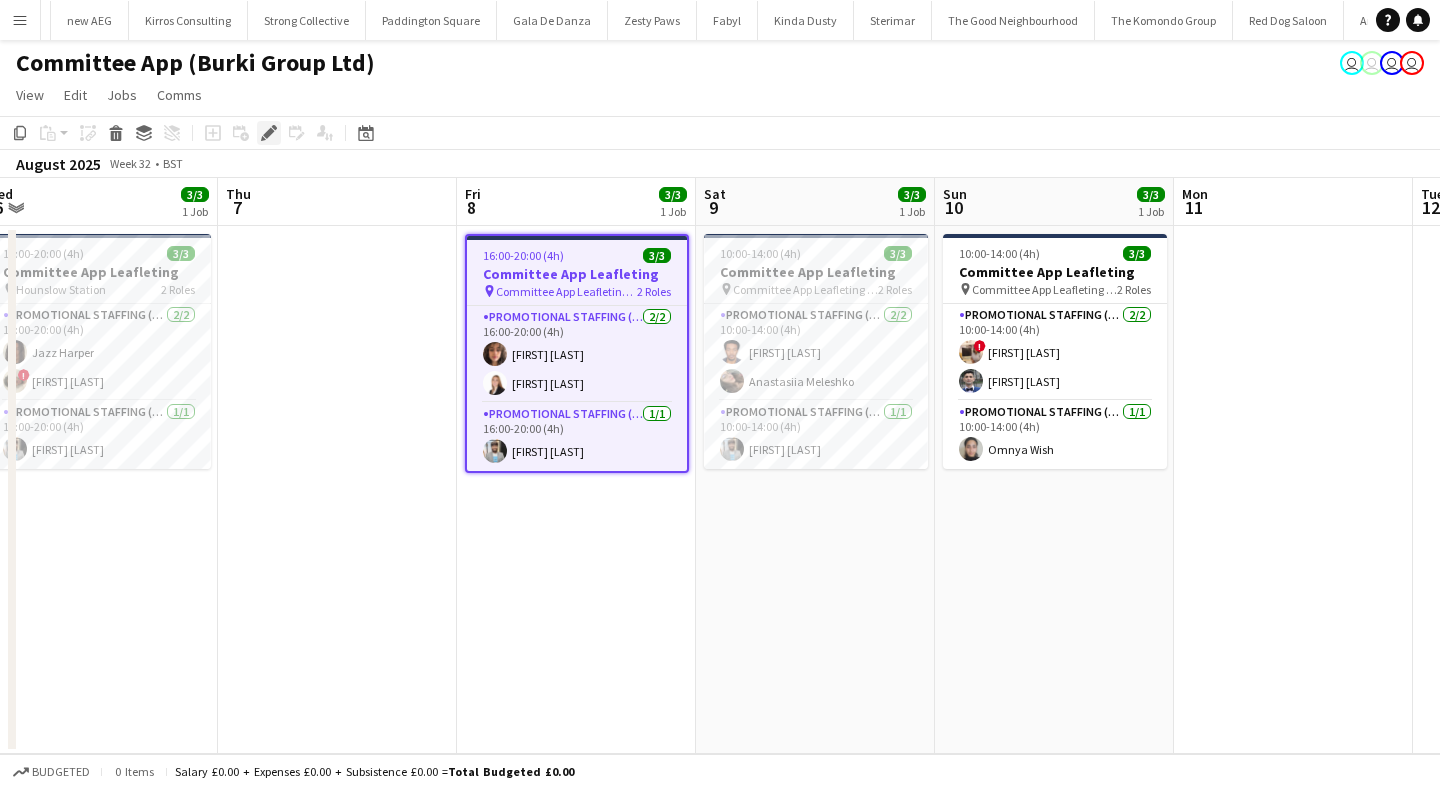 click on "Edit" at bounding box center [269, 133] 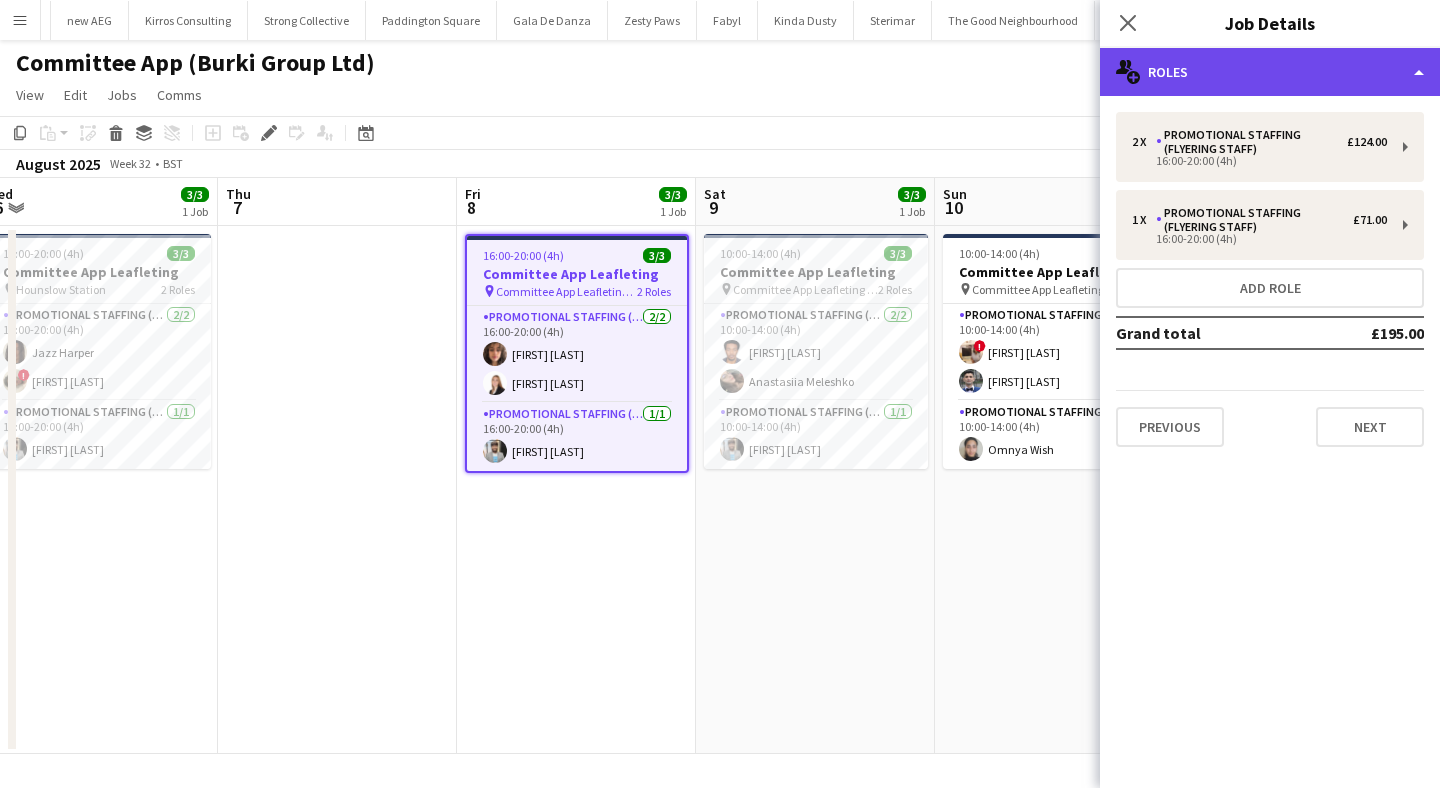 click on "multiple-users-add
Roles" 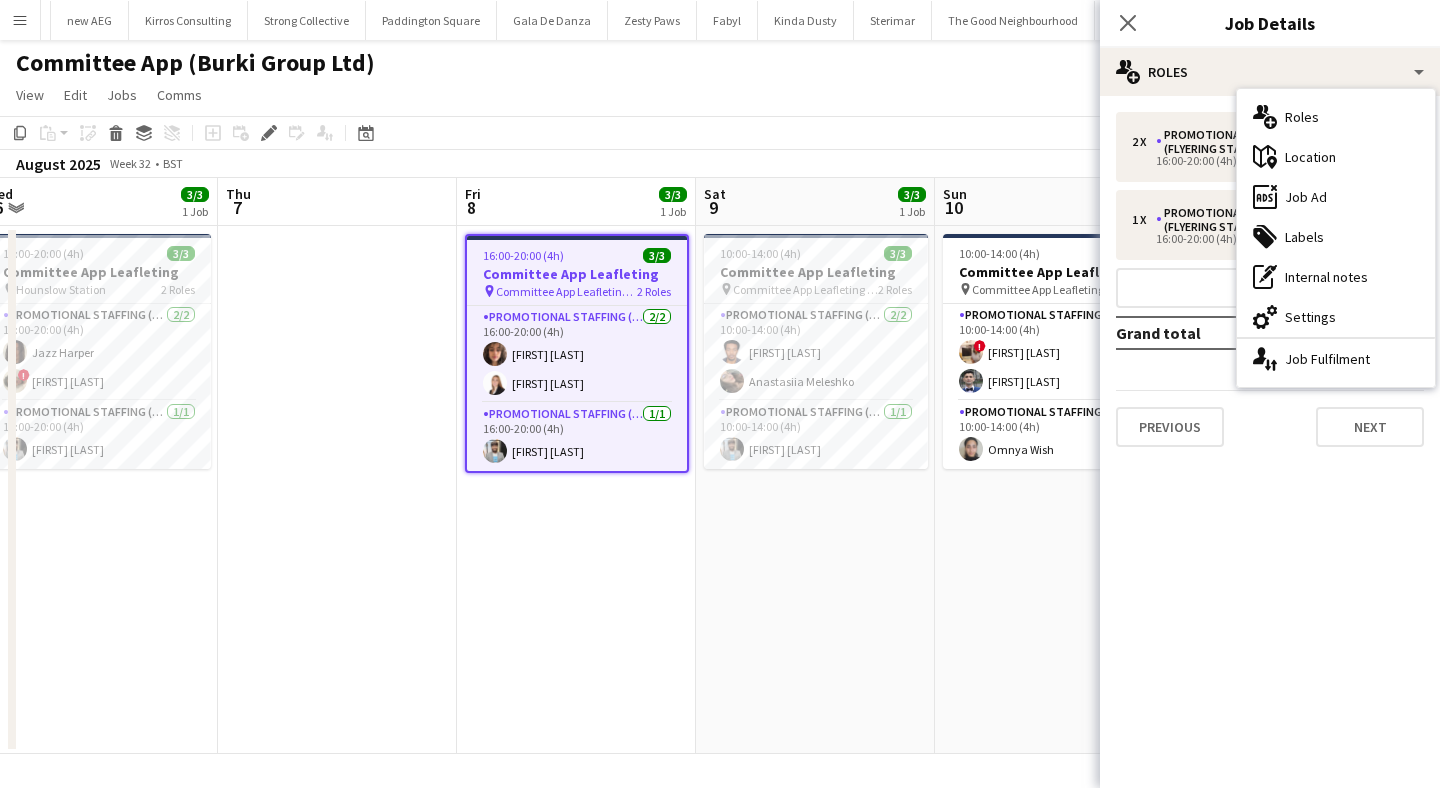 click on "16:00-20:00 (4h)    3/3" at bounding box center (577, 255) 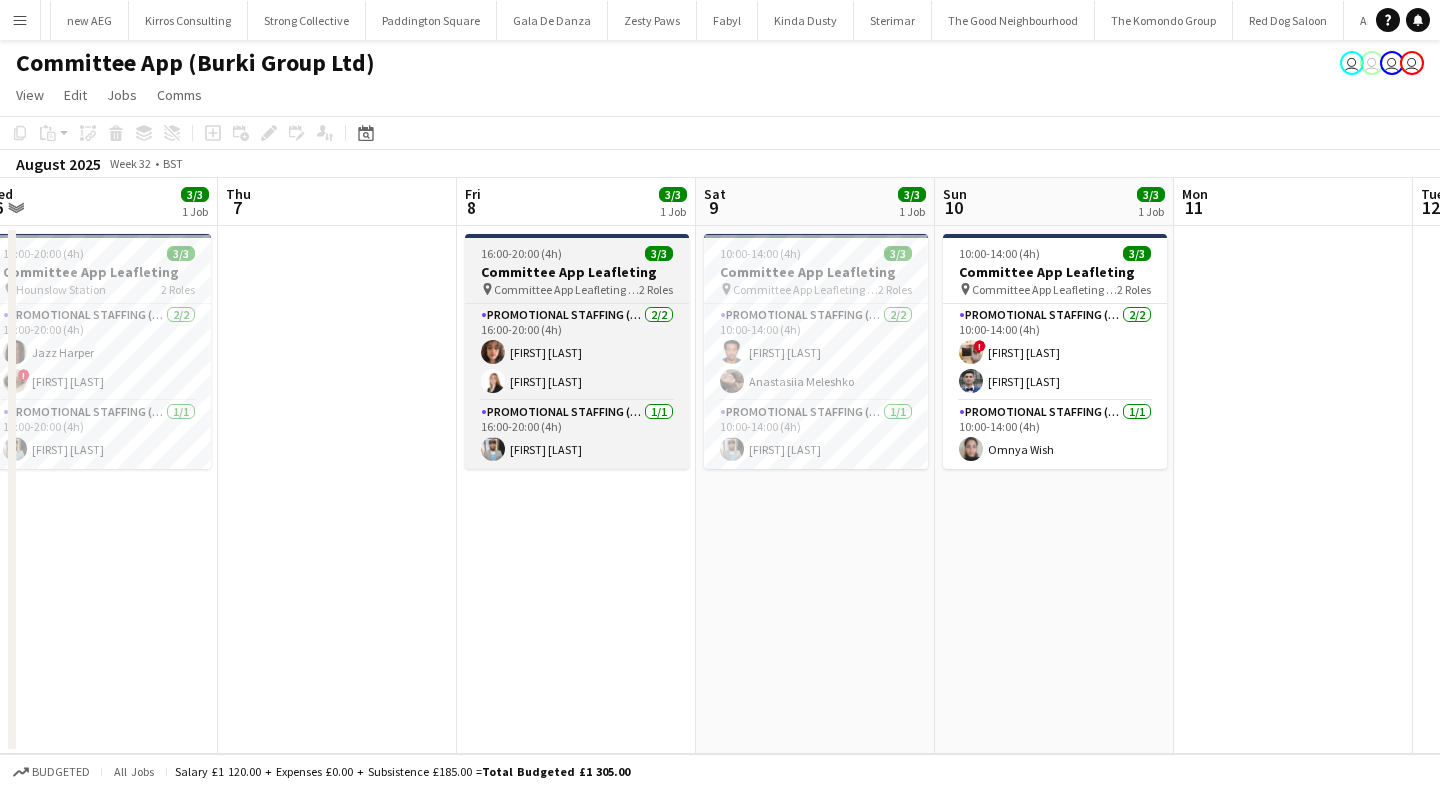 click on "16:00-20:00 (4h)    3/3   Committee App Leafleting
pin
Committee App Leafleting (Luton Centre)   2 Roles   Promotional Staffing (Flyering Staff)   2/2   16:00-20:00 (4h)
[FIRST] [LAST] [FIRST] [LAST]  Promotional Staffing (Flyering Staff)   1/1   16:00-20:00 (4h)
Abhishek Rayewar" at bounding box center [577, 351] 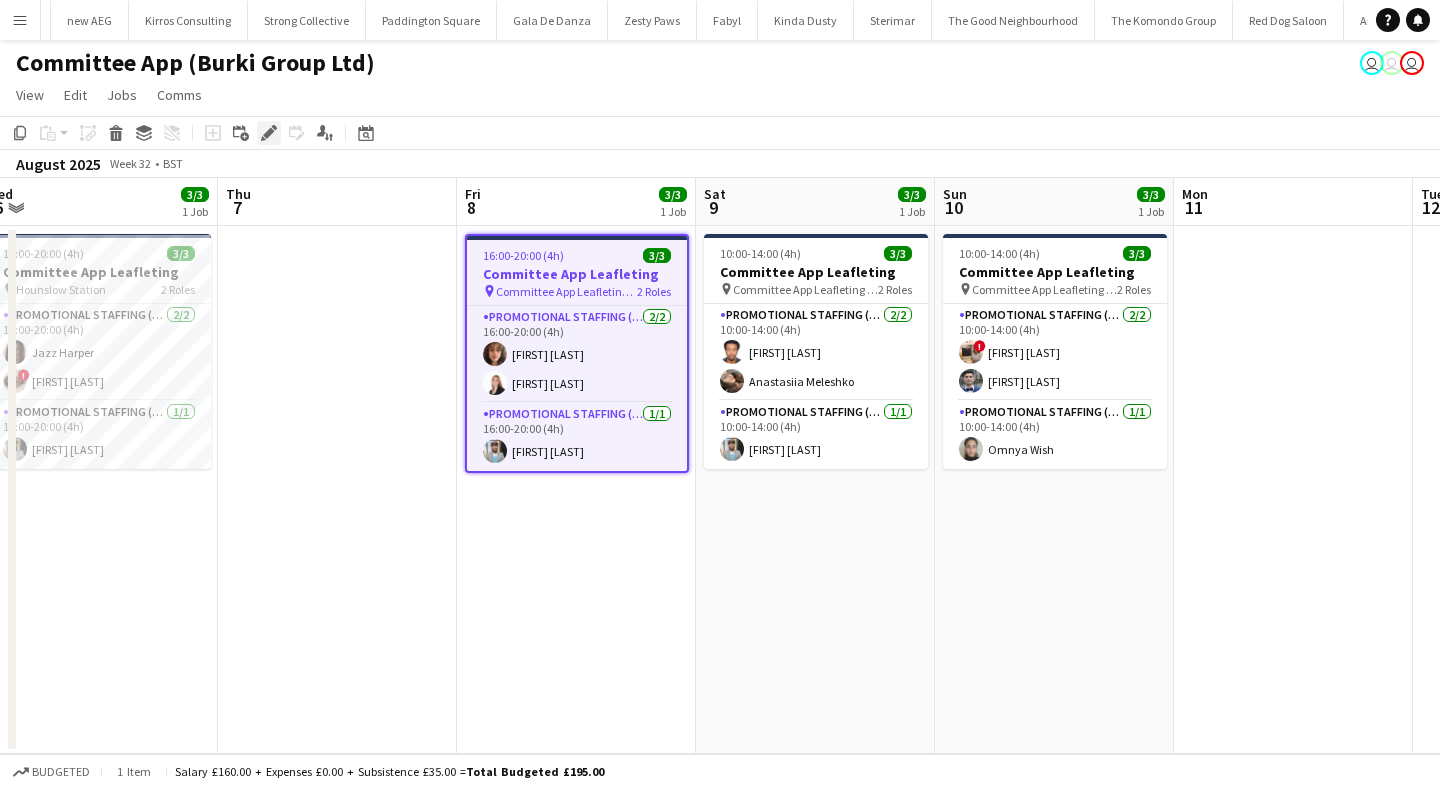 click on "Edit" 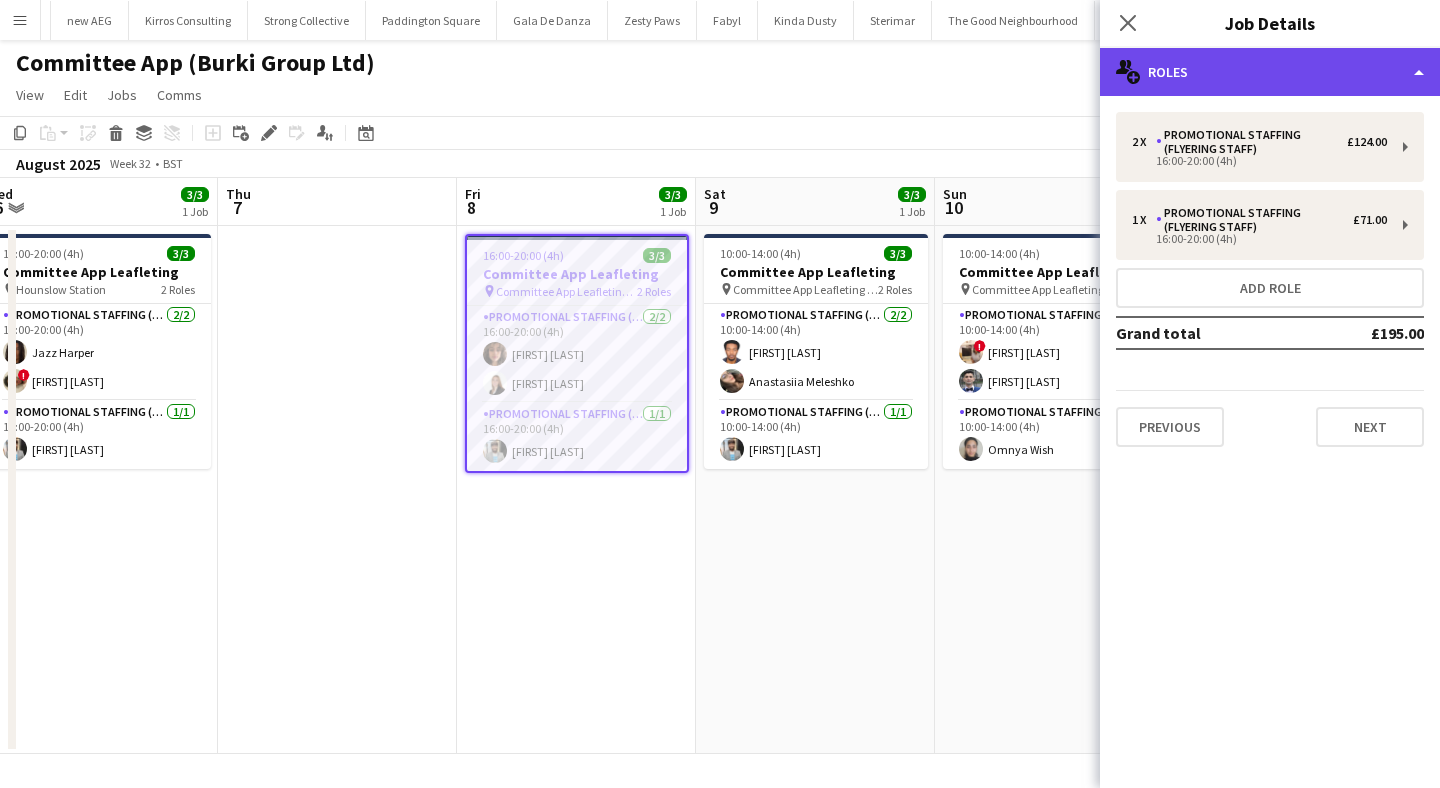 click on "multiple-users-add
Roles" 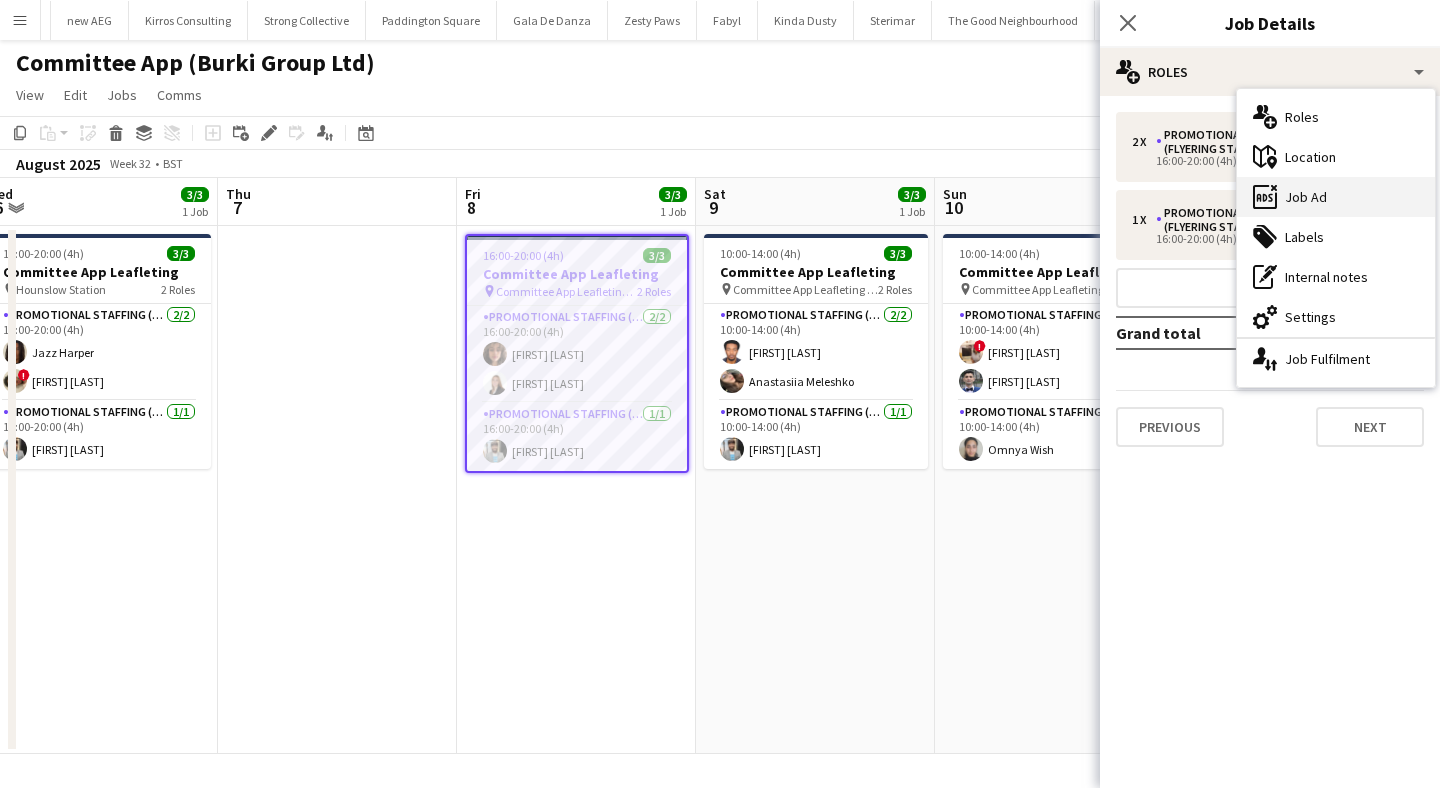 click on "ads-window
Job Ad" at bounding box center (1336, 197) 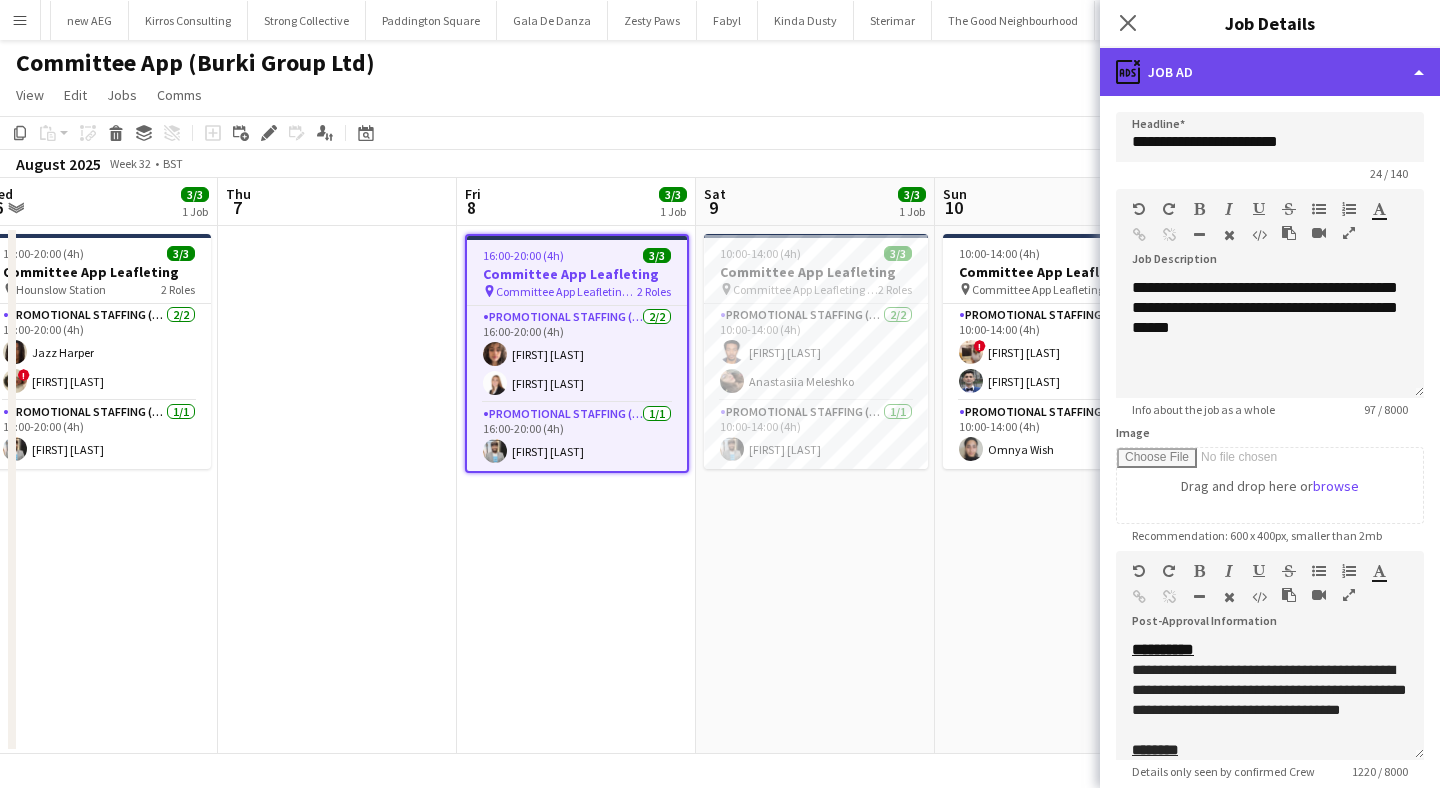 click on "ads-window
Job Ad" 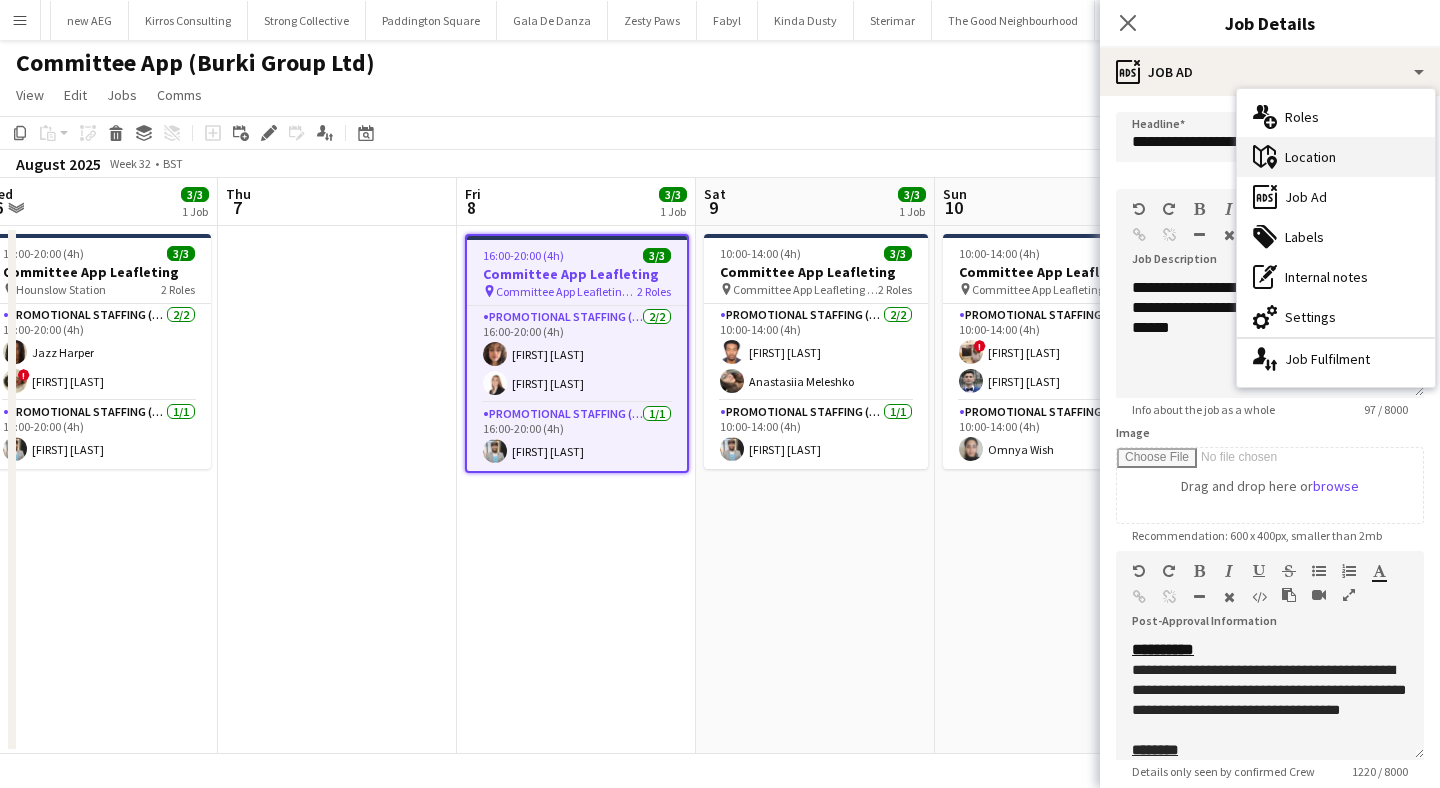 click on "maps-pin-1
Location" at bounding box center (1336, 157) 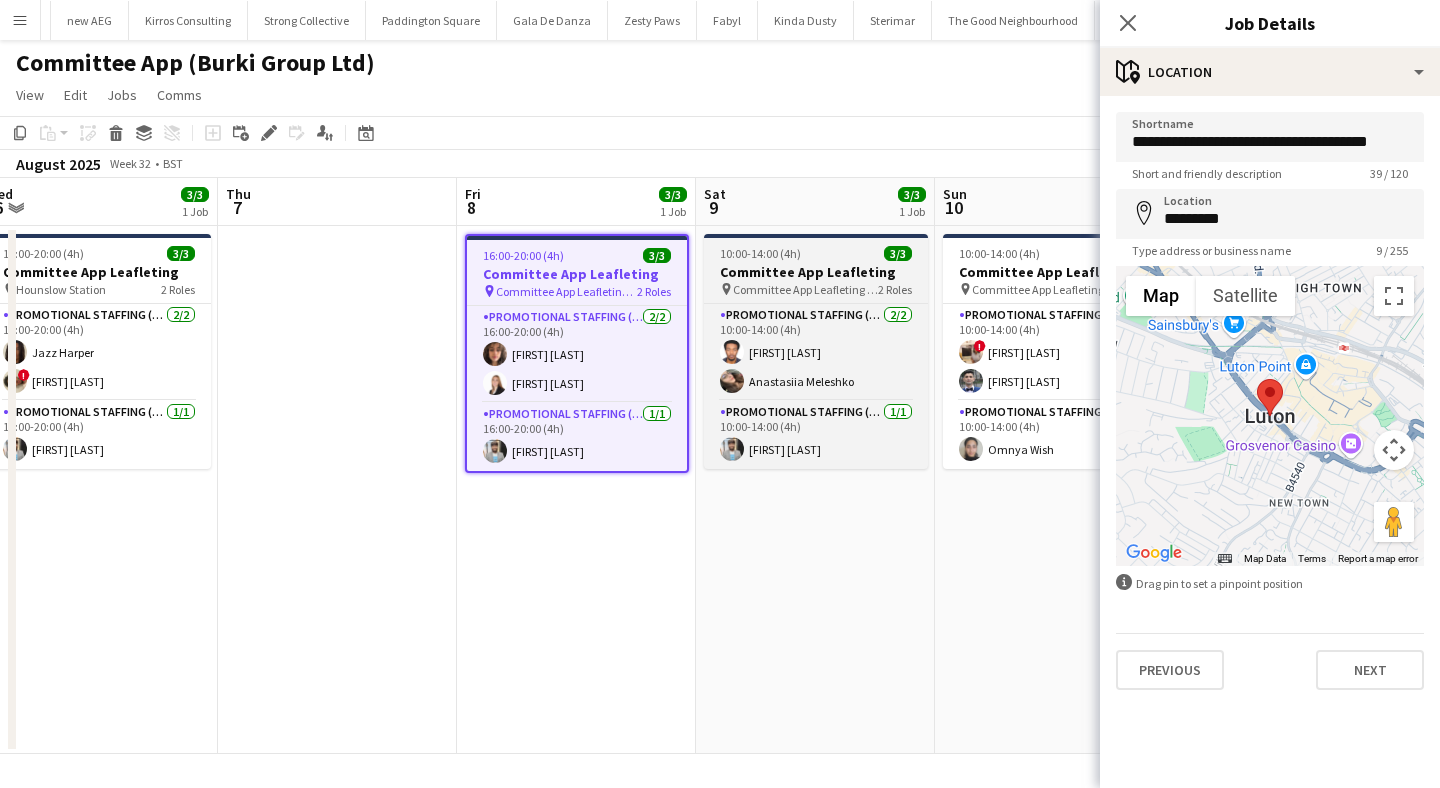 click on "Committee App Leafleting" at bounding box center [816, 272] 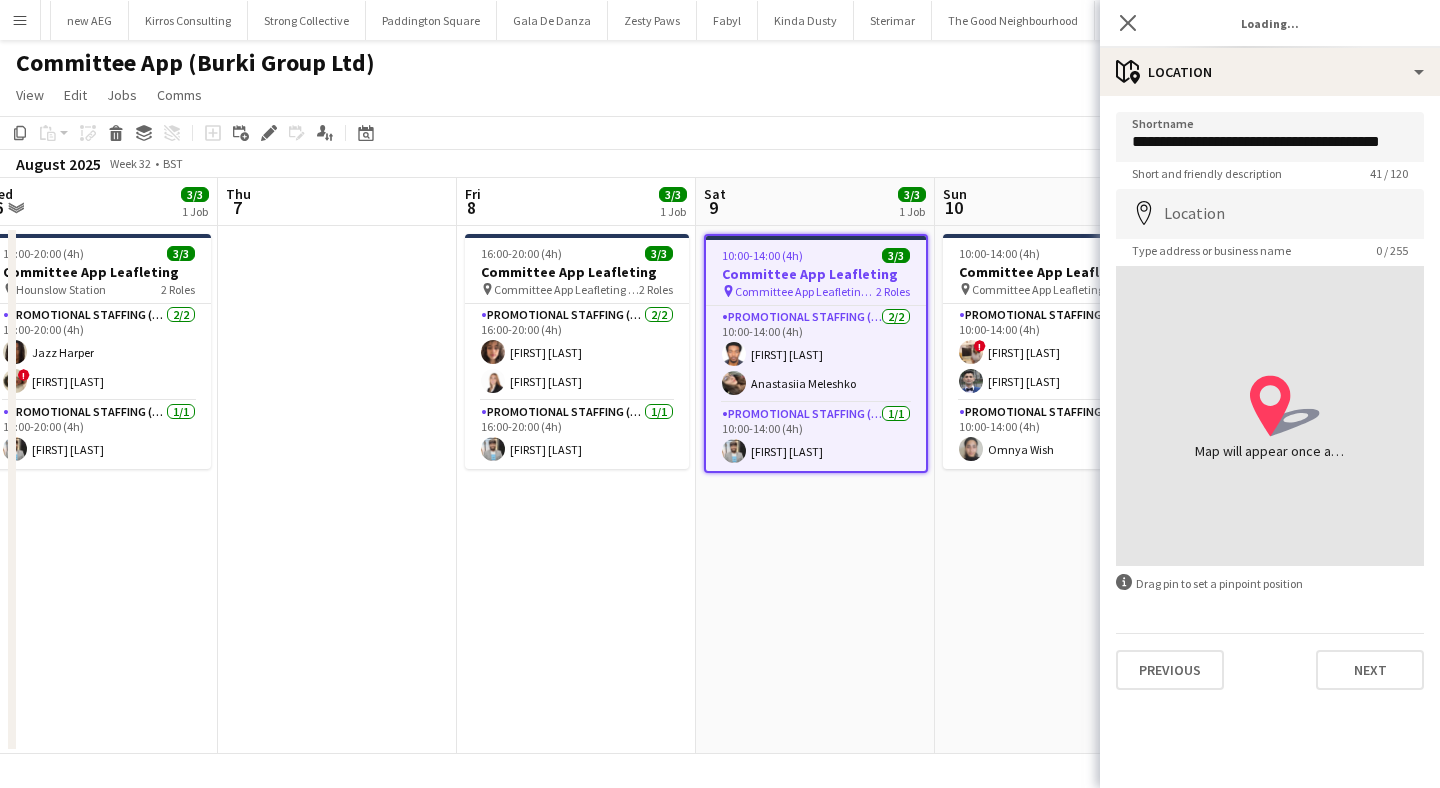 type on "**********" 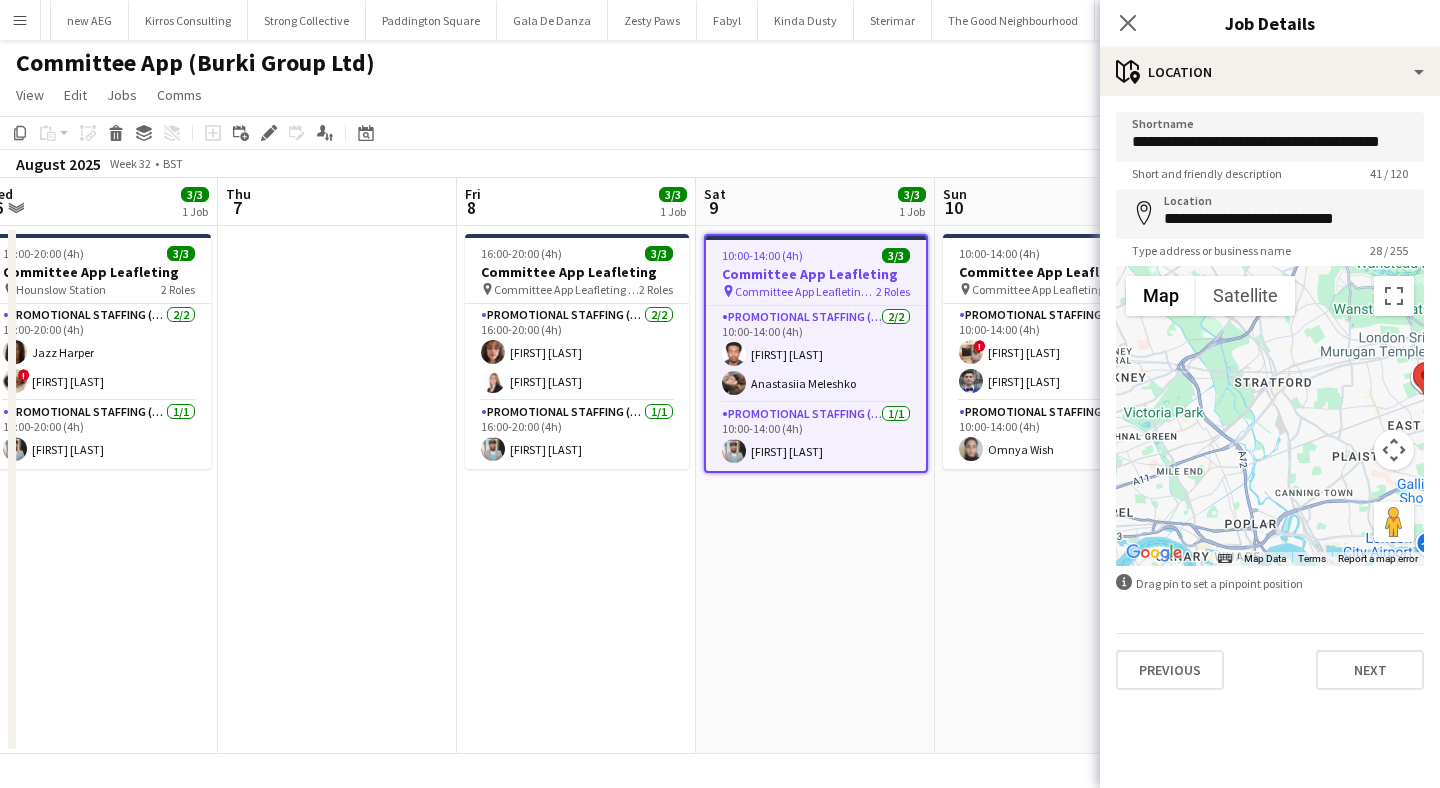 drag, startPoint x: 1236, startPoint y: 416, endPoint x: 1363, endPoint y: 422, distance: 127.141655 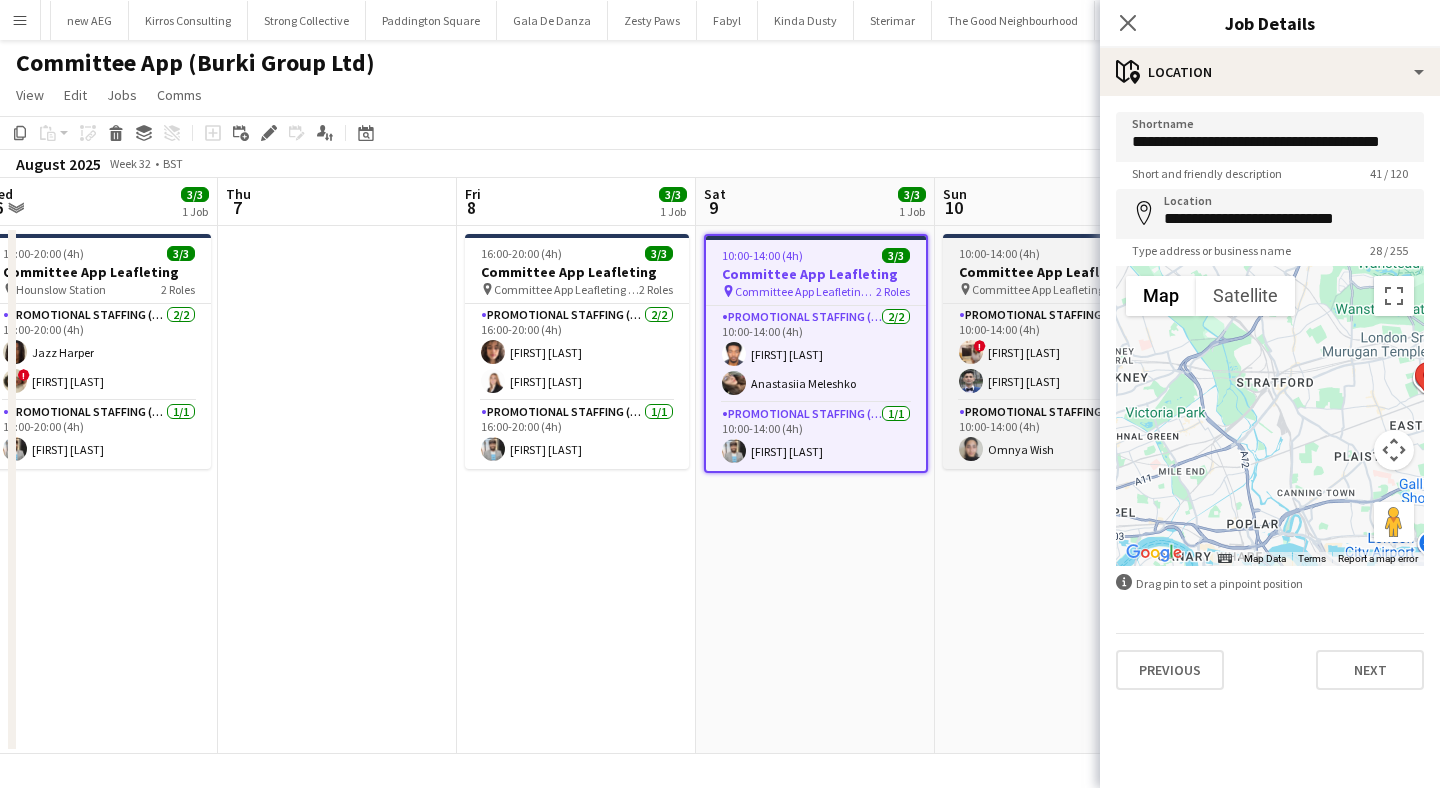 click on "Committee App Leafleting" at bounding box center [1055, 272] 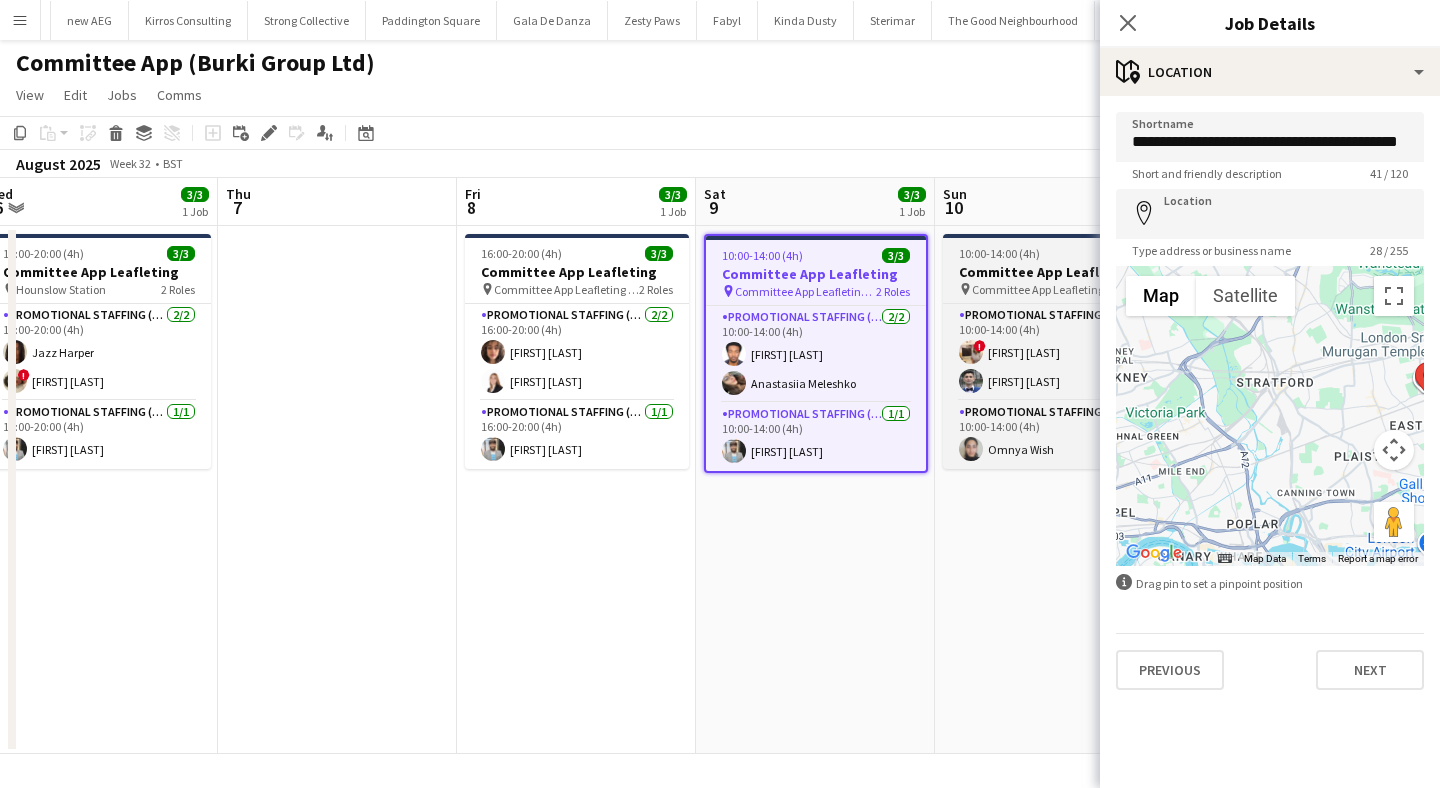 type on "**********" 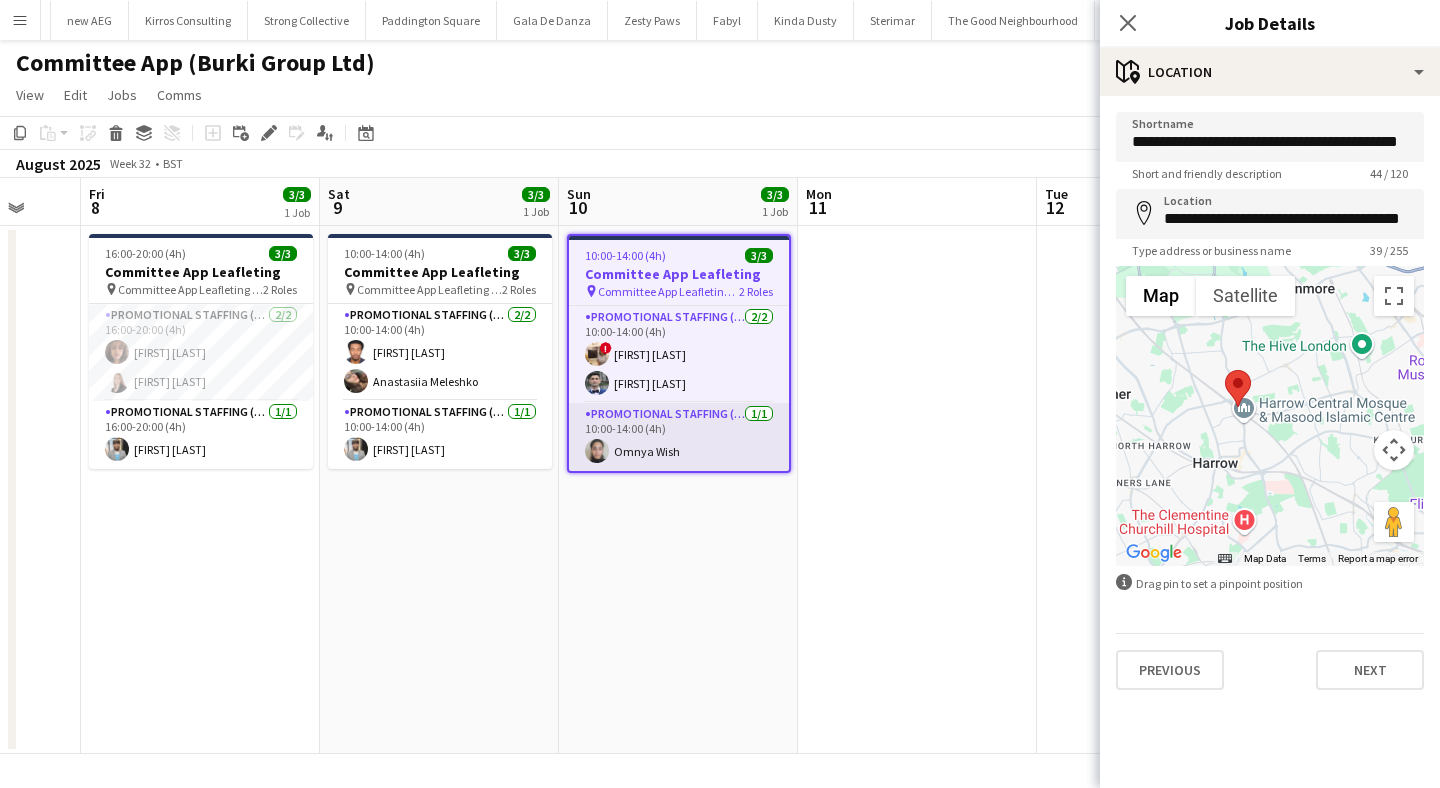 scroll, scrollTop: 0, scrollLeft: 632, axis: horizontal 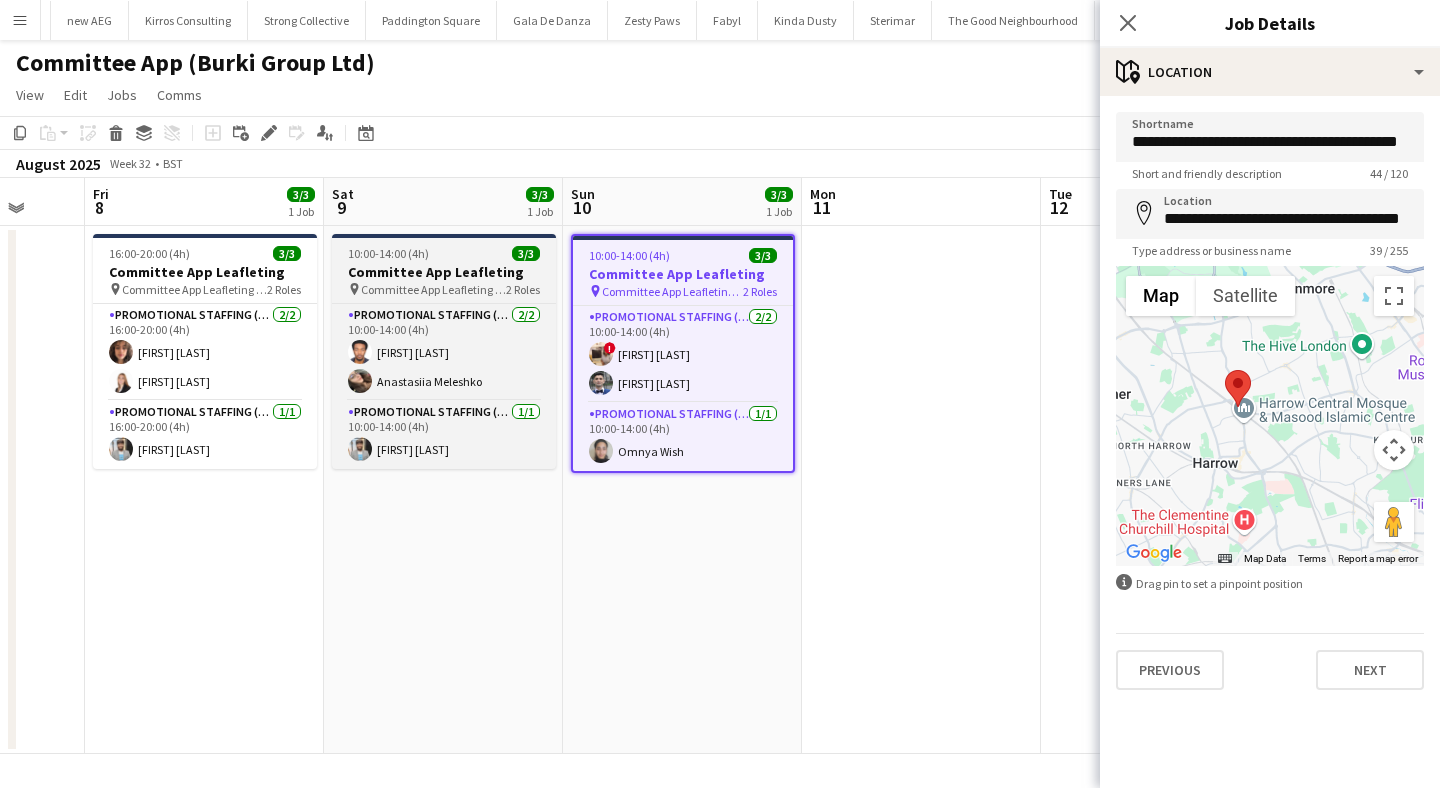 click on "Committee App Leafleting" at bounding box center (444, 272) 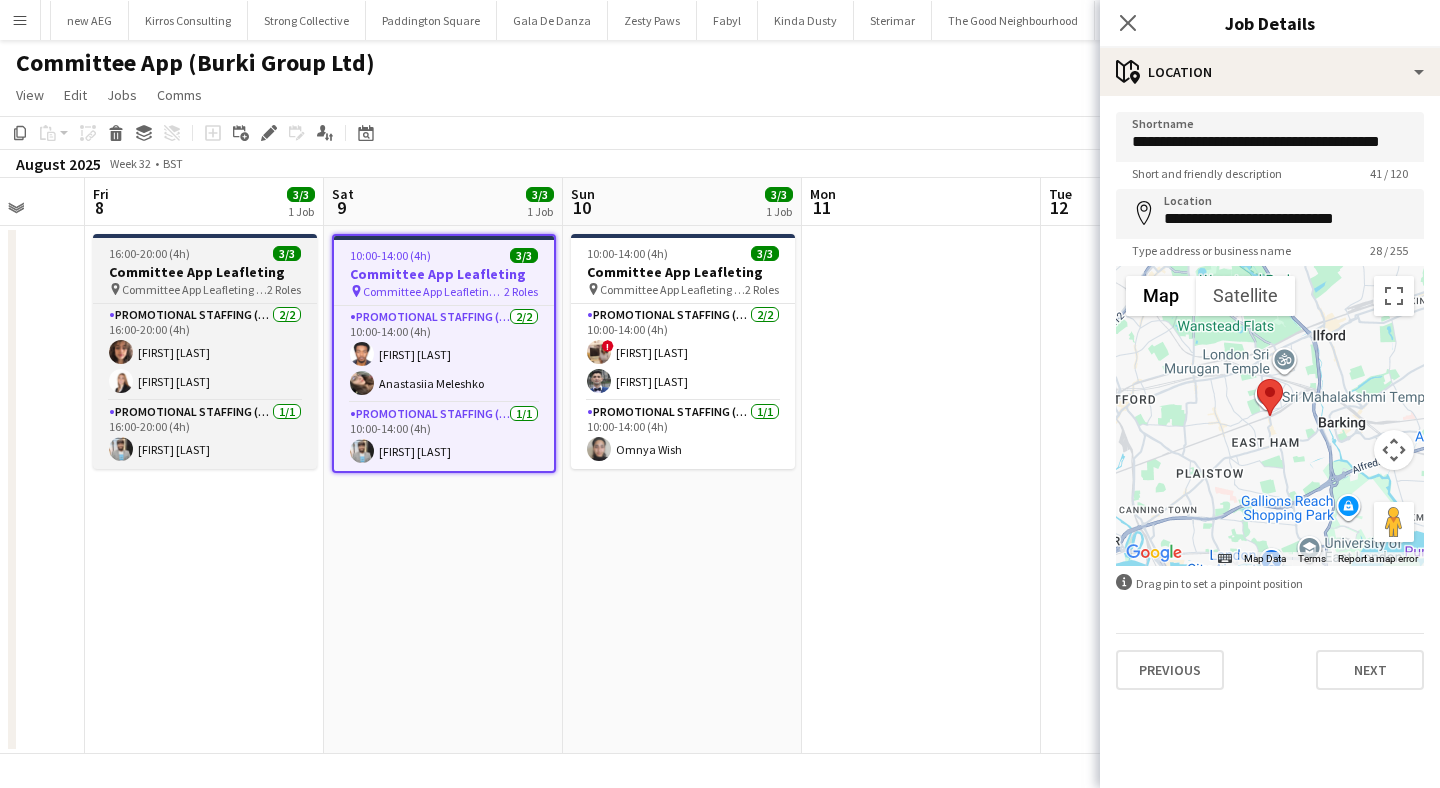click on "Committee App Leafleting (Luton Centre)" at bounding box center [194, 289] 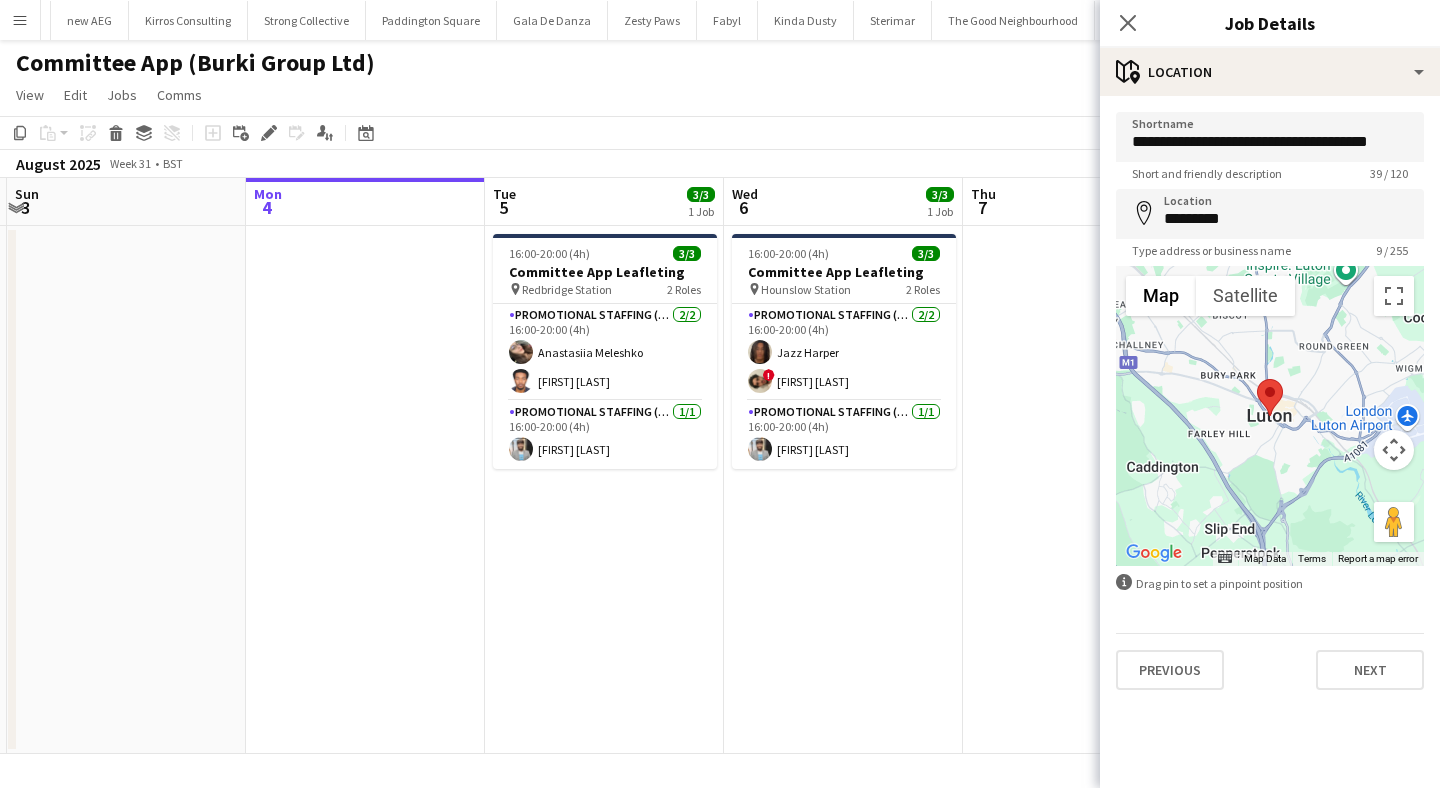 scroll, scrollTop: 0, scrollLeft: 712, axis: horizontal 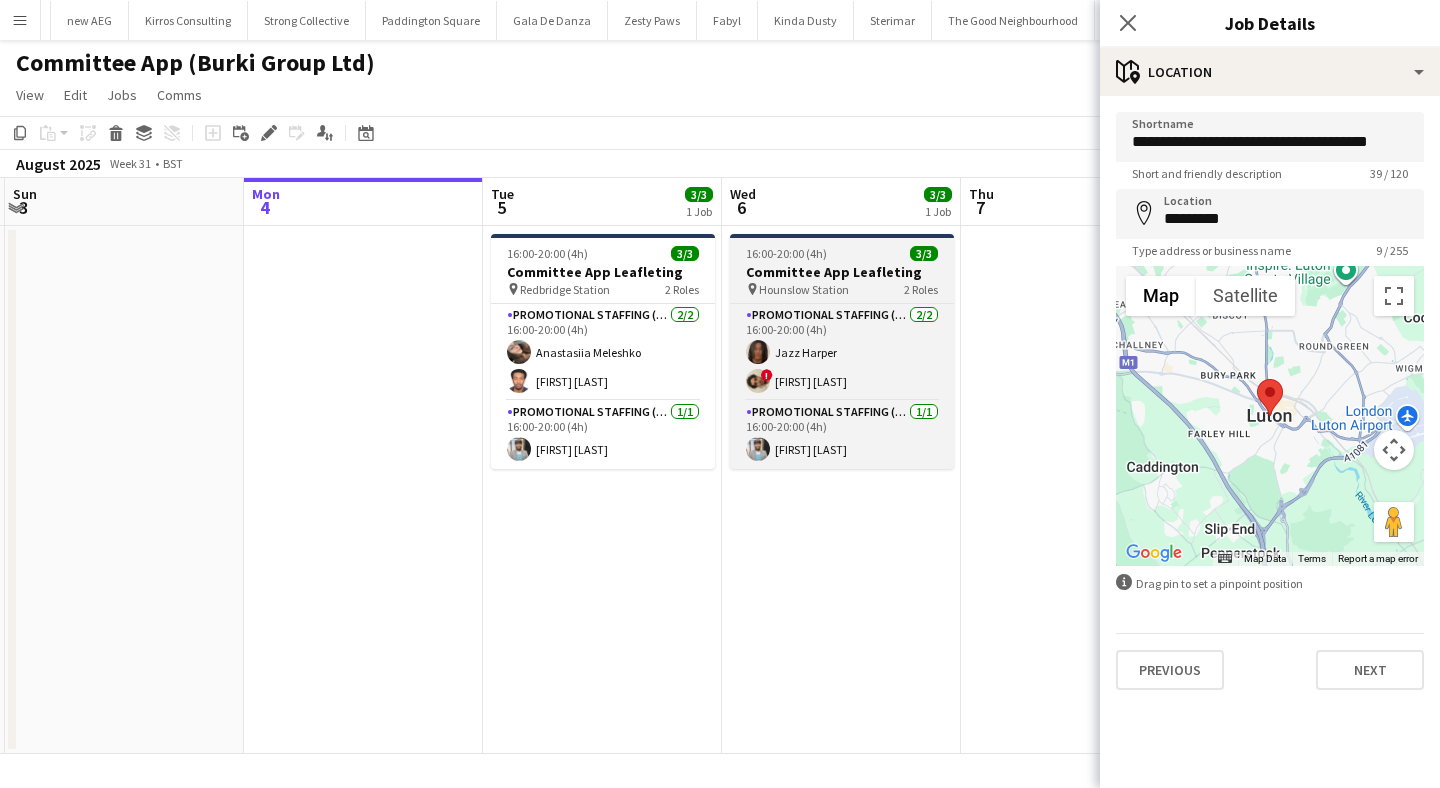click on "Committee App Leafleting" at bounding box center [842, 272] 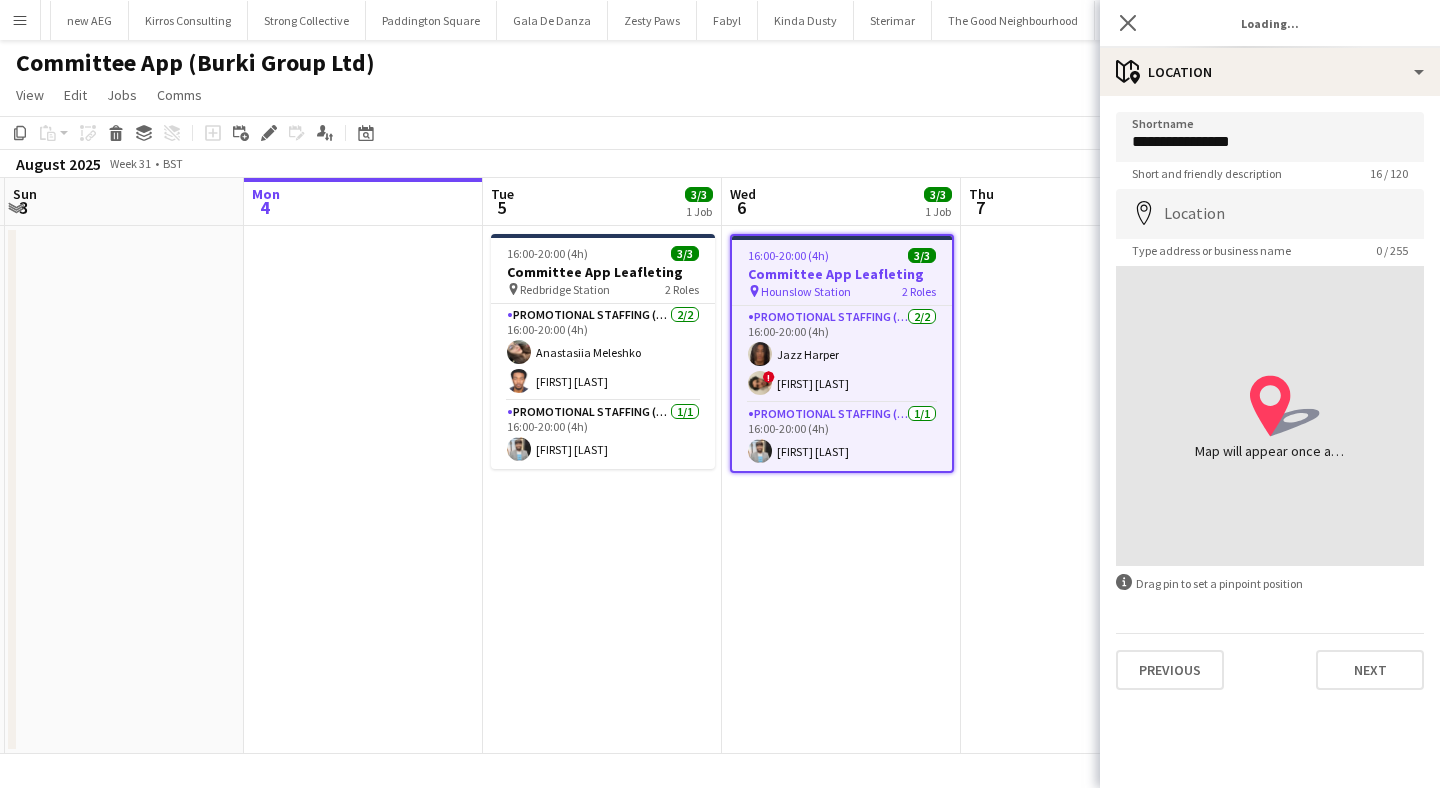type on "**********" 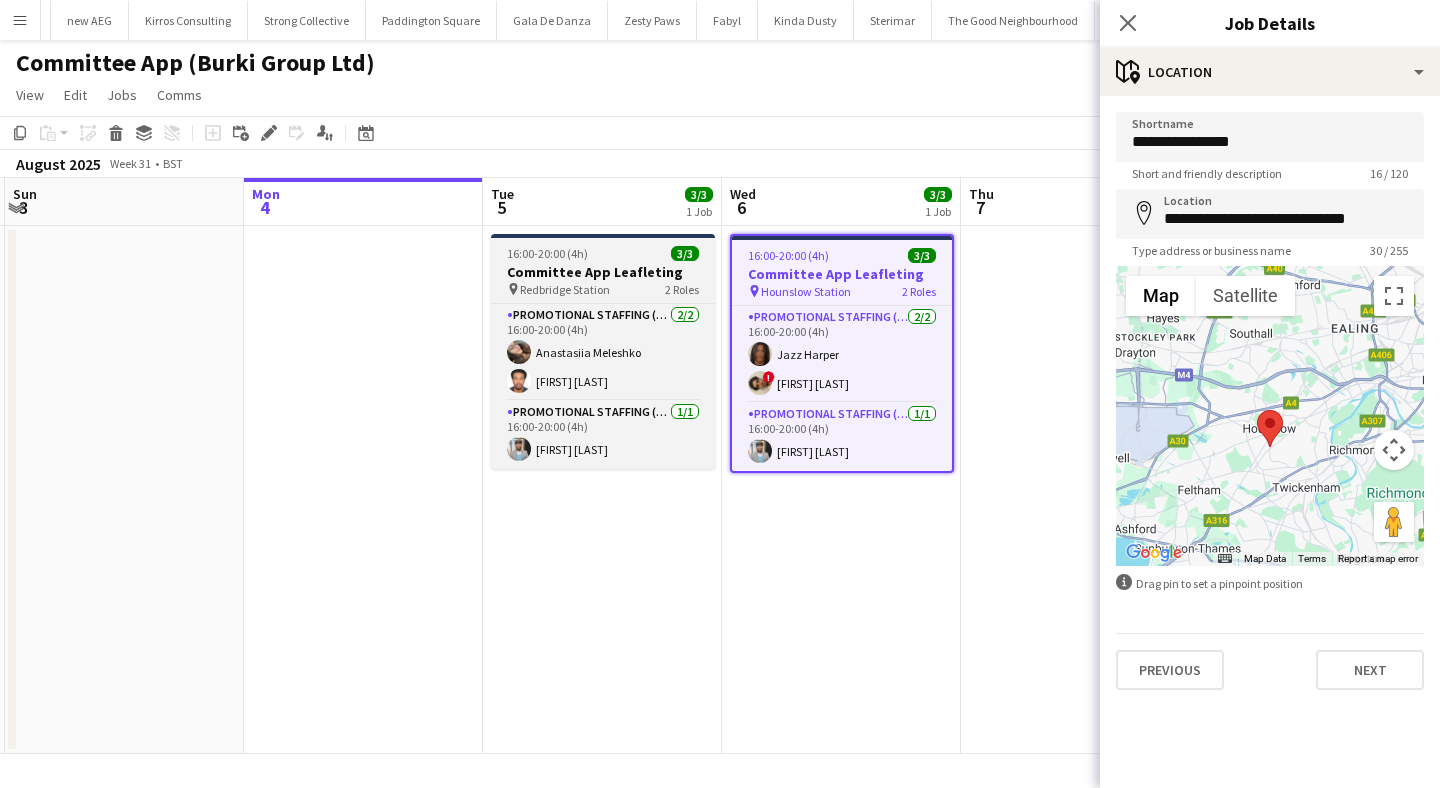 click on "16:00-20:00 (4h)    3/3   Committee App Leafleting
pin
Redbridge Station   2 Roles   Promotional Staffing (Flyering Staff)   2/2   16:00-20:00 (4h)
Anastasiia Meleshko Almodad I. Iliya  Promotional Staffing (Flyering Staff)   1/1   16:00-20:00 (4h)
Abhishek Rayewar" at bounding box center [603, 351] 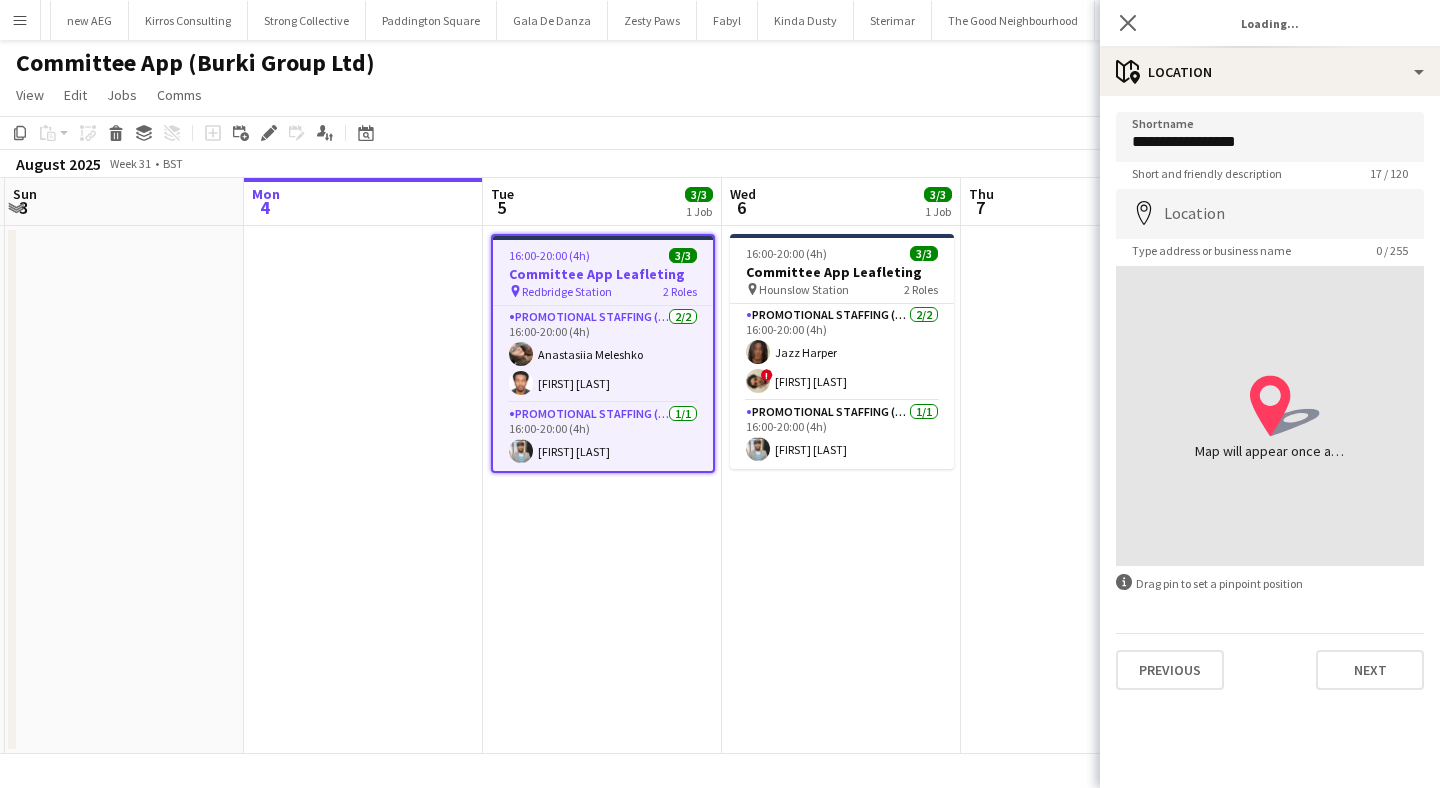 type on "**********" 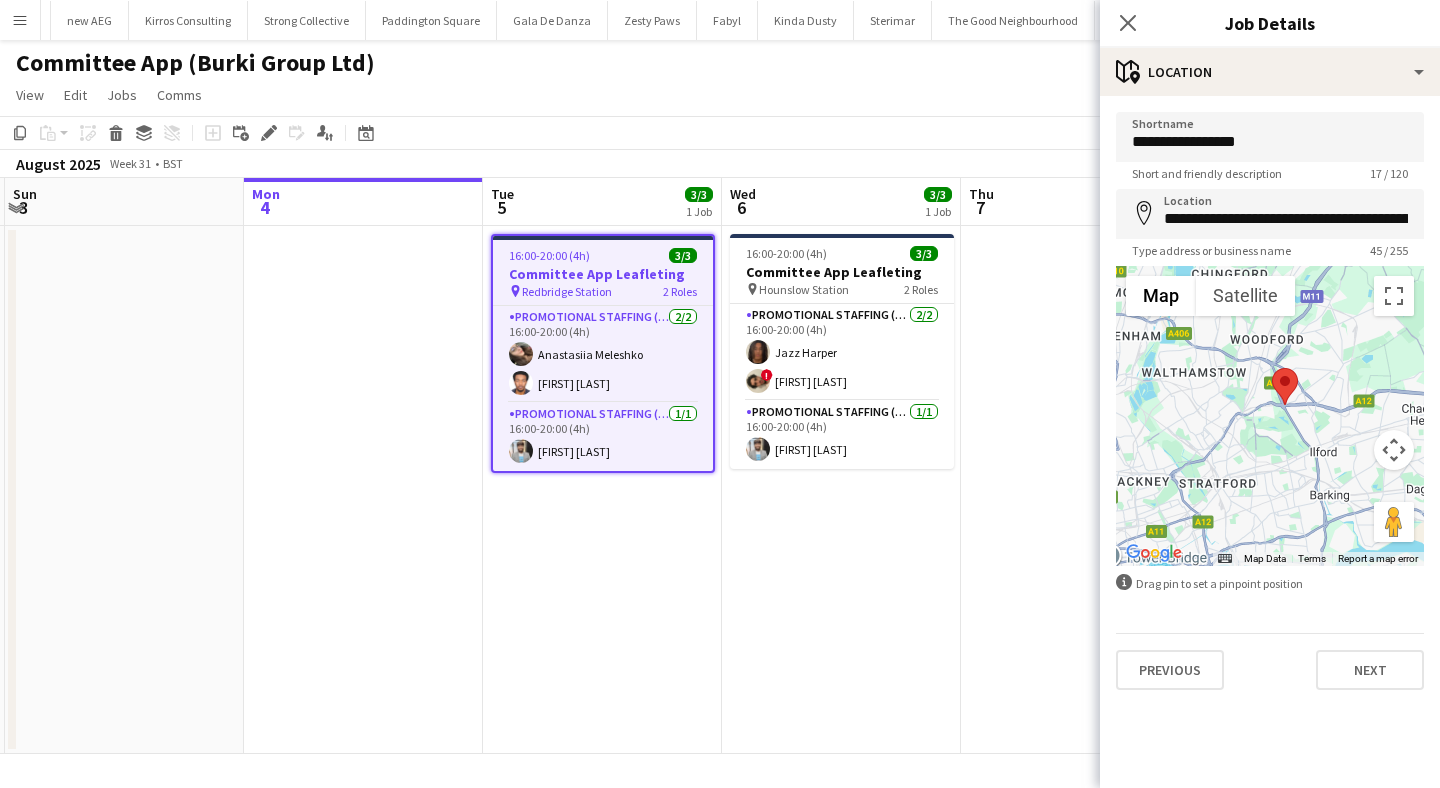 drag, startPoint x: 1216, startPoint y: 459, endPoint x: 1245, endPoint y: 455, distance: 29.274563 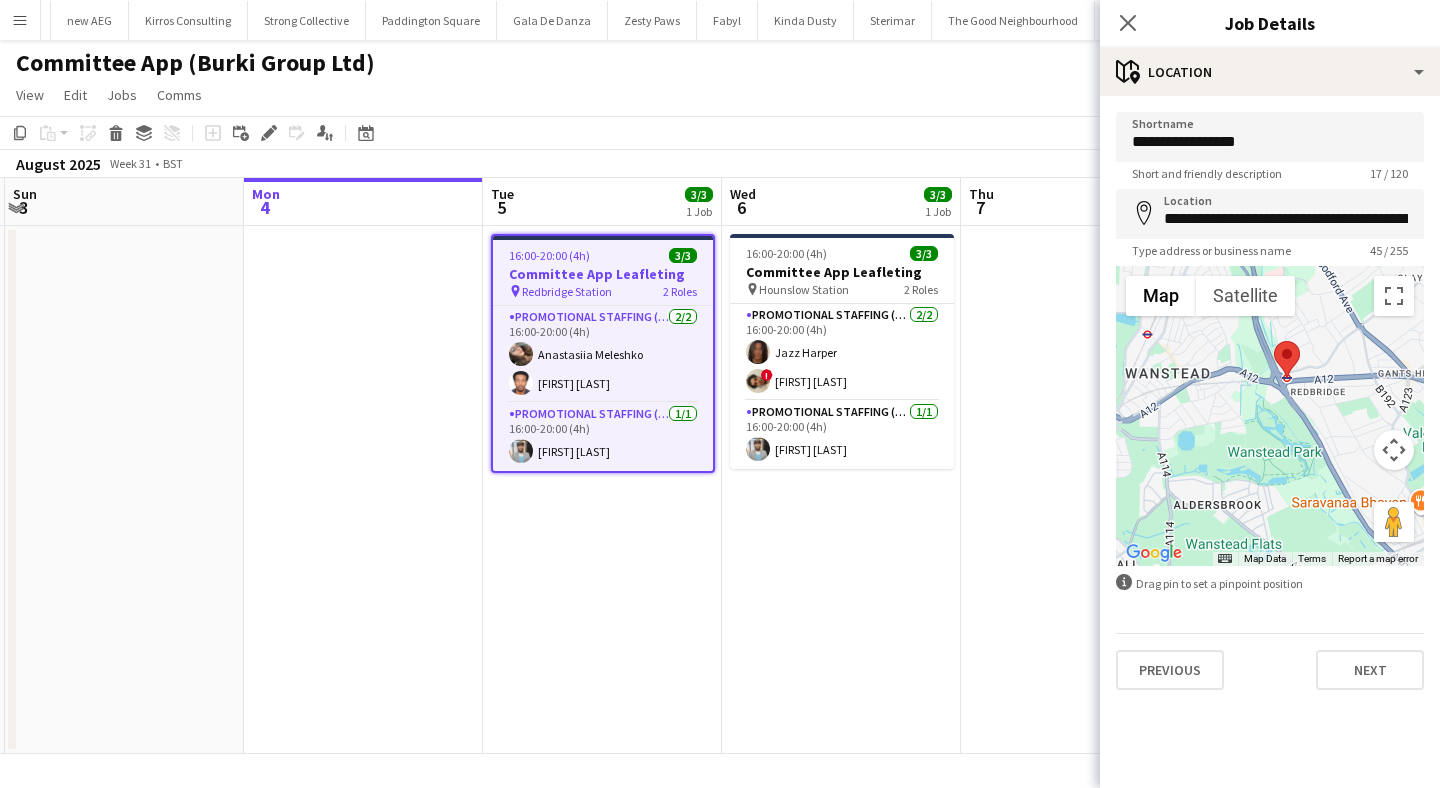 drag, startPoint x: 1266, startPoint y: 431, endPoint x: 1250, endPoint y: 509, distance: 79.624115 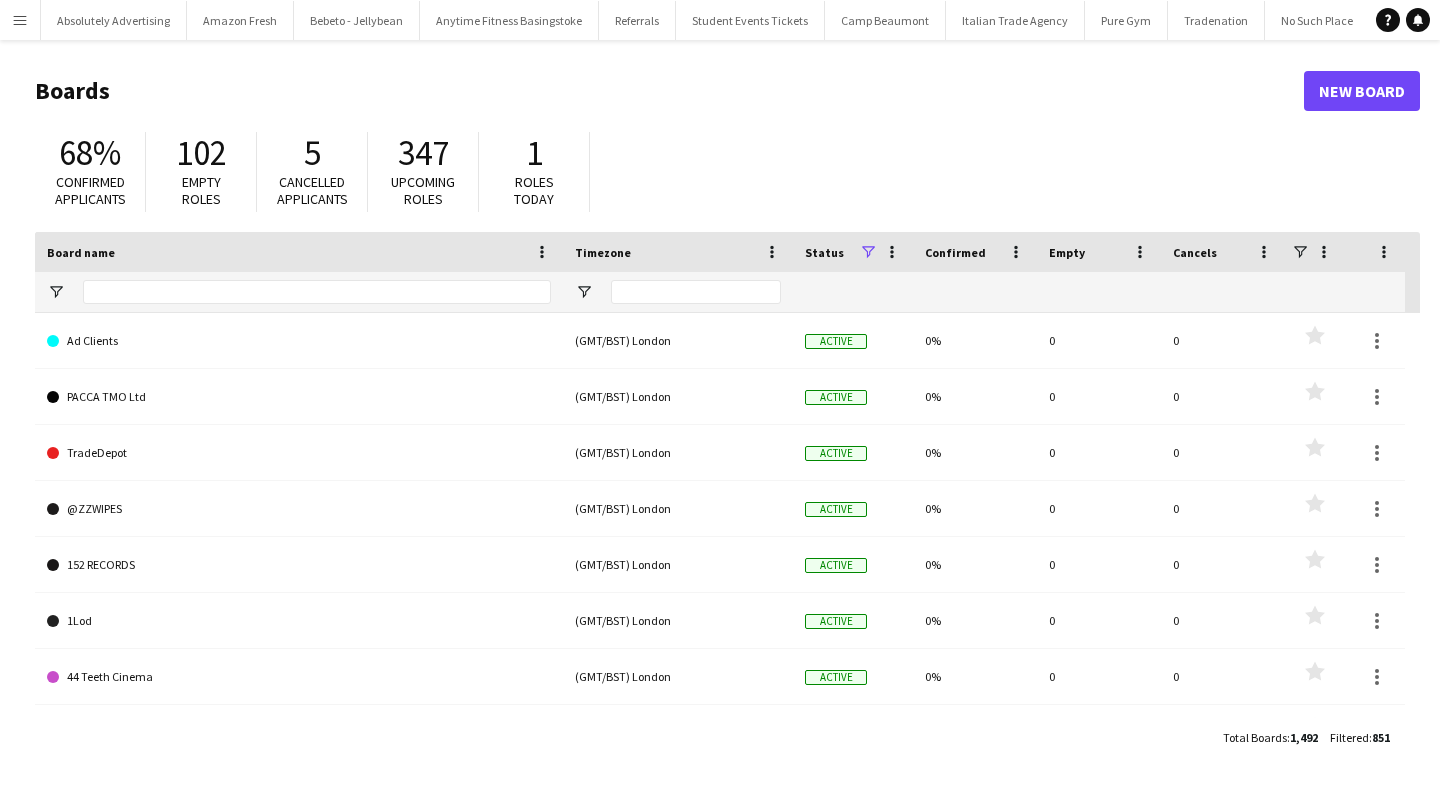 scroll, scrollTop: 0, scrollLeft: 0, axis: both 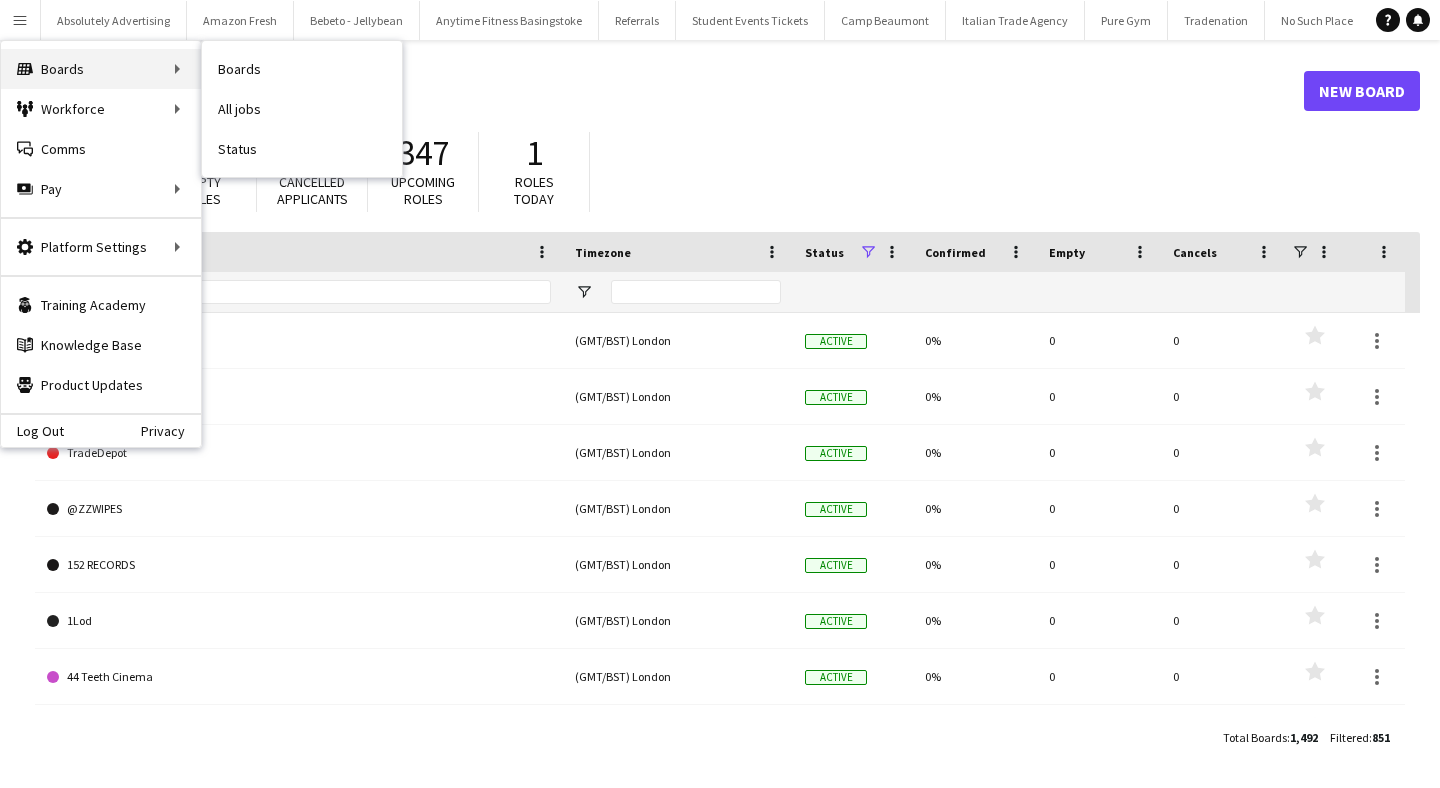 click on "Boards
Boards" at bounding box center [101, 69] 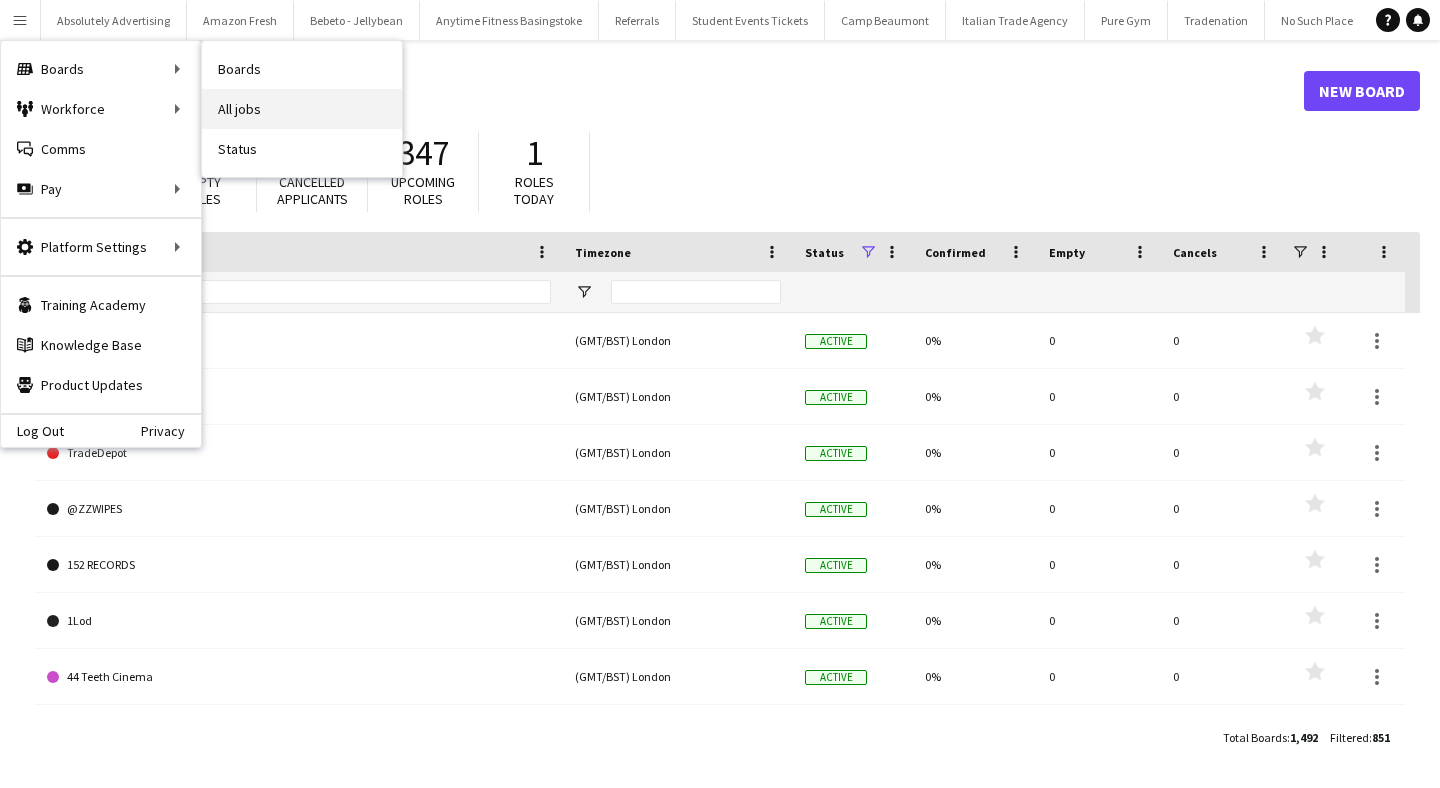 click on "All jobs" at bounding box center (302, 109) 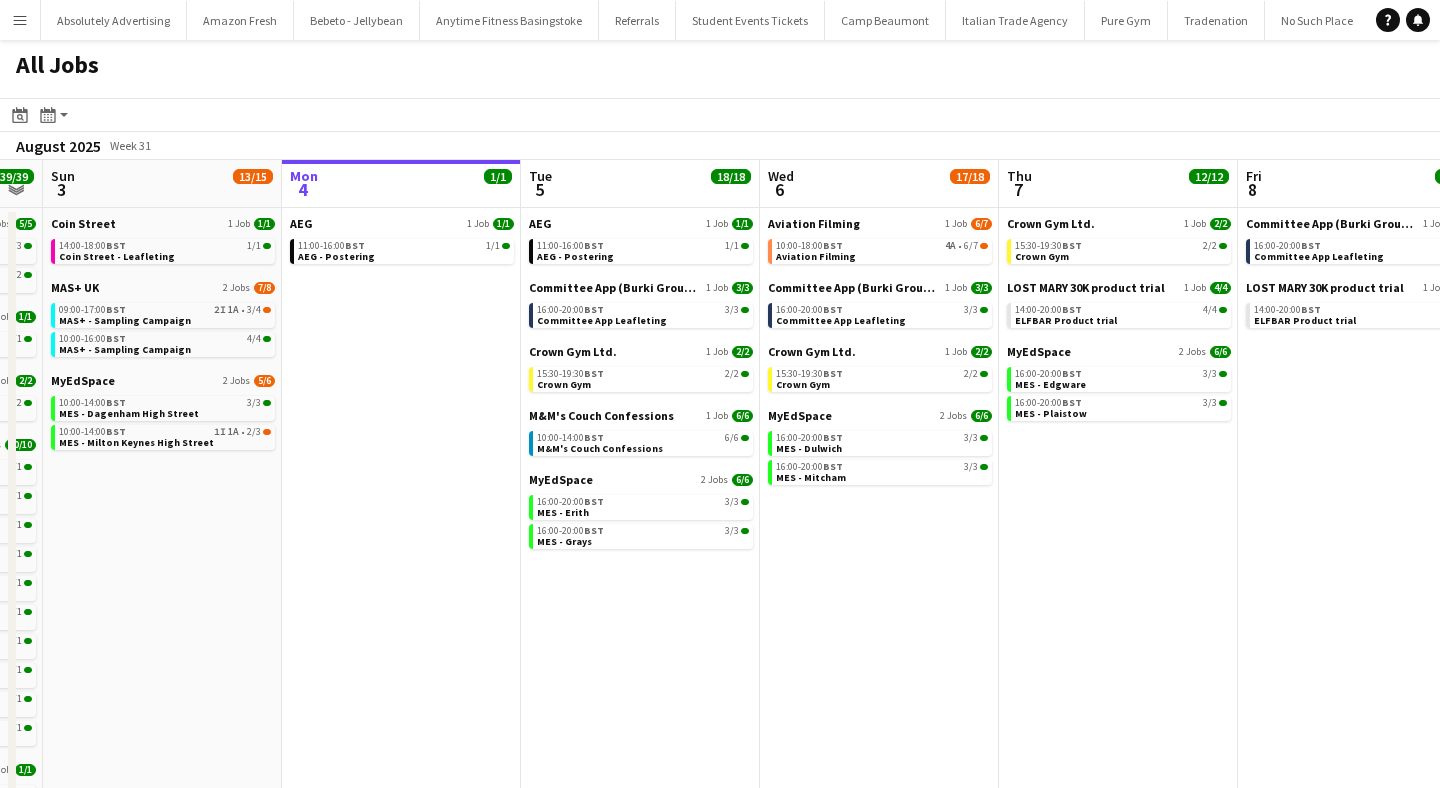 scroll, scrollTop: 0, scrollLeft: 425, axis: horizontal 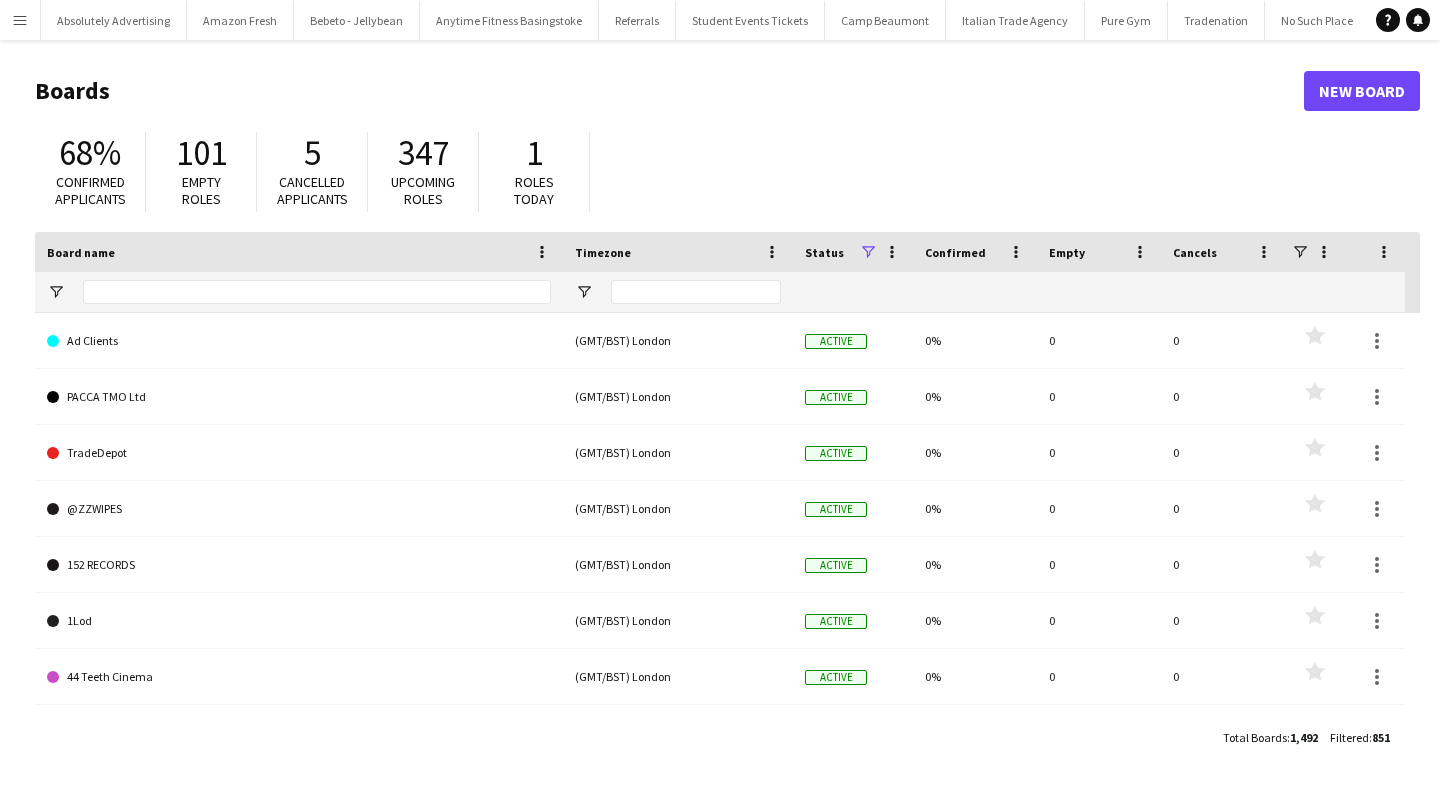 click on "Menu" at bounding box center [20, 20] 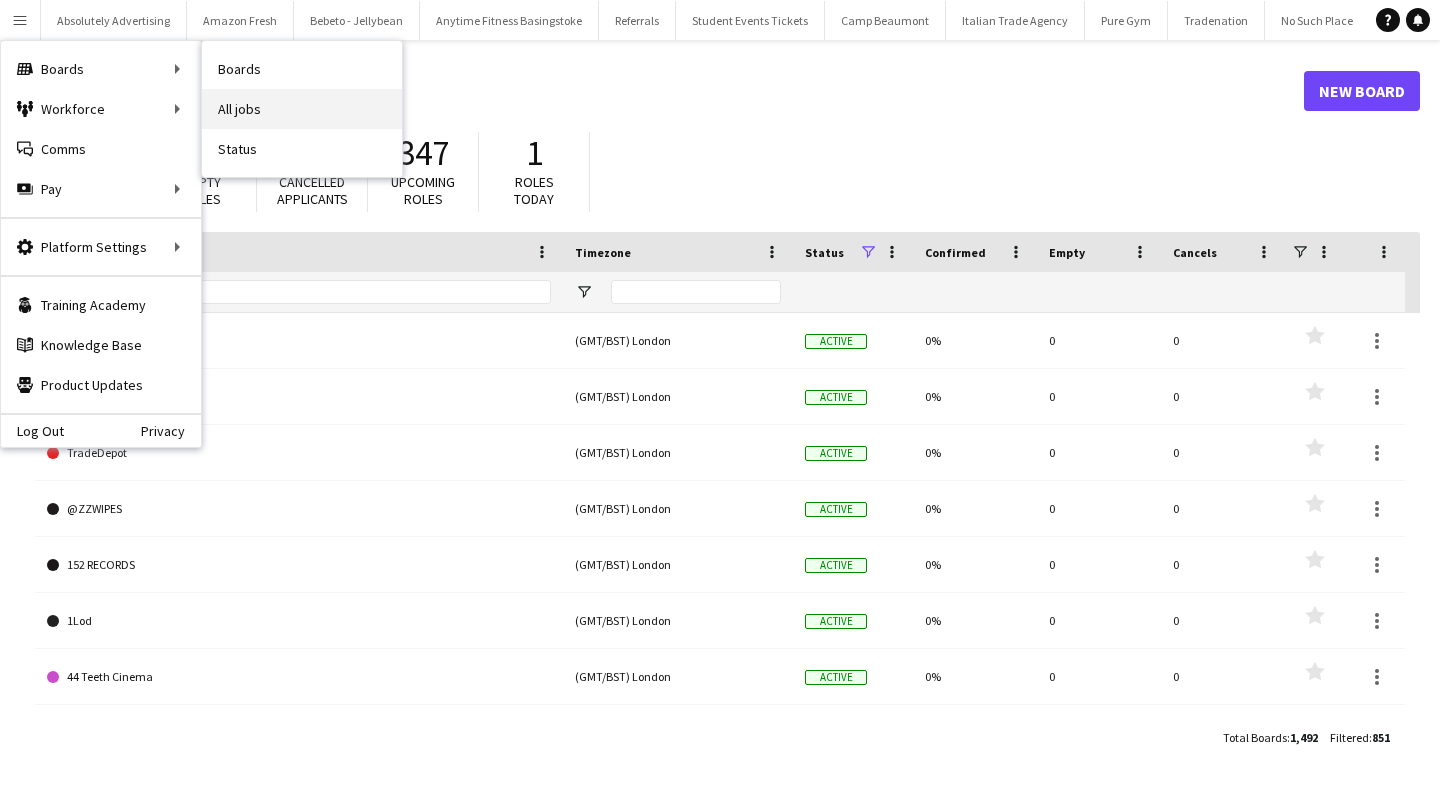 click on "All jobs" at bounding box center (302, 109) 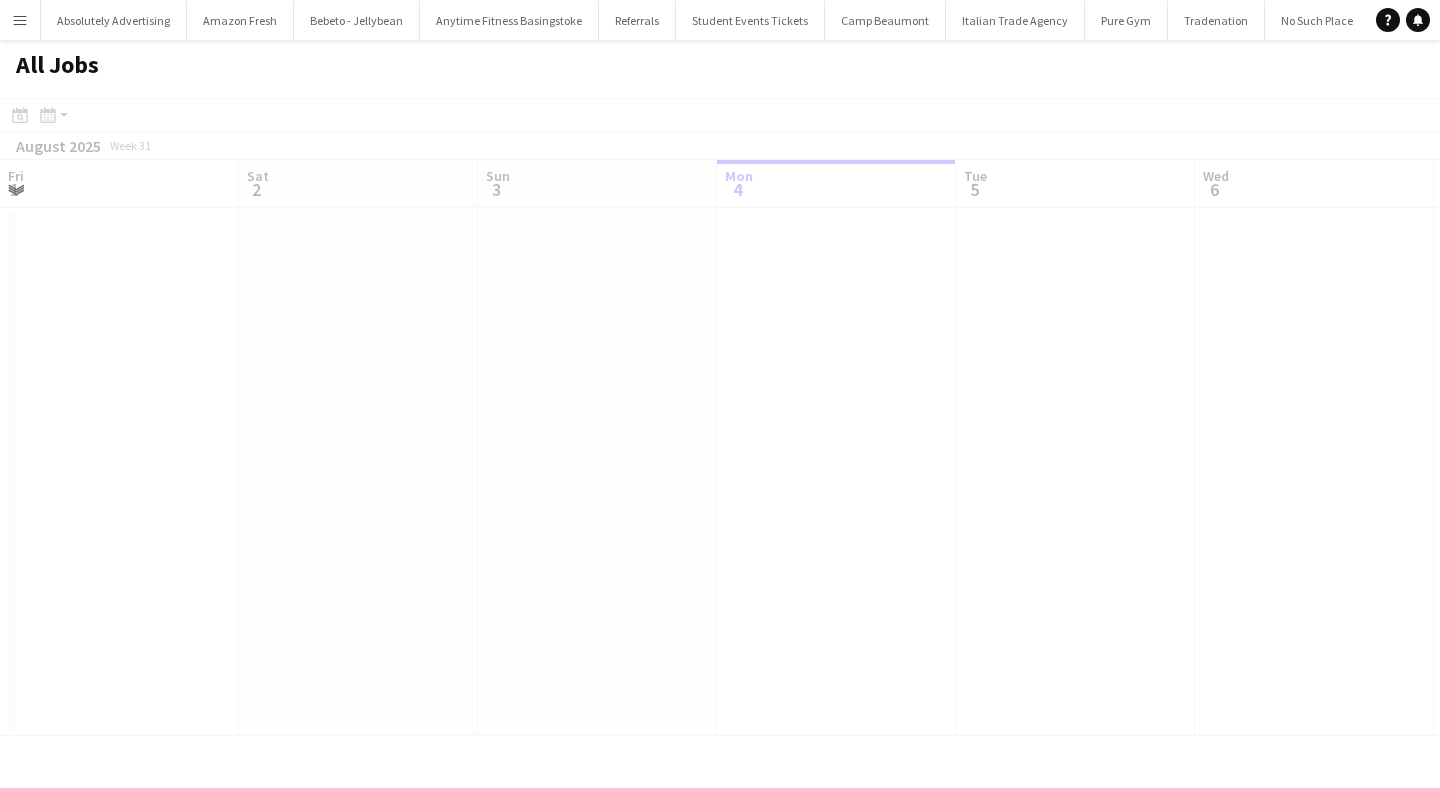 scroll, scrollTop: 0, scrollLeft: 478, axis: horizontal 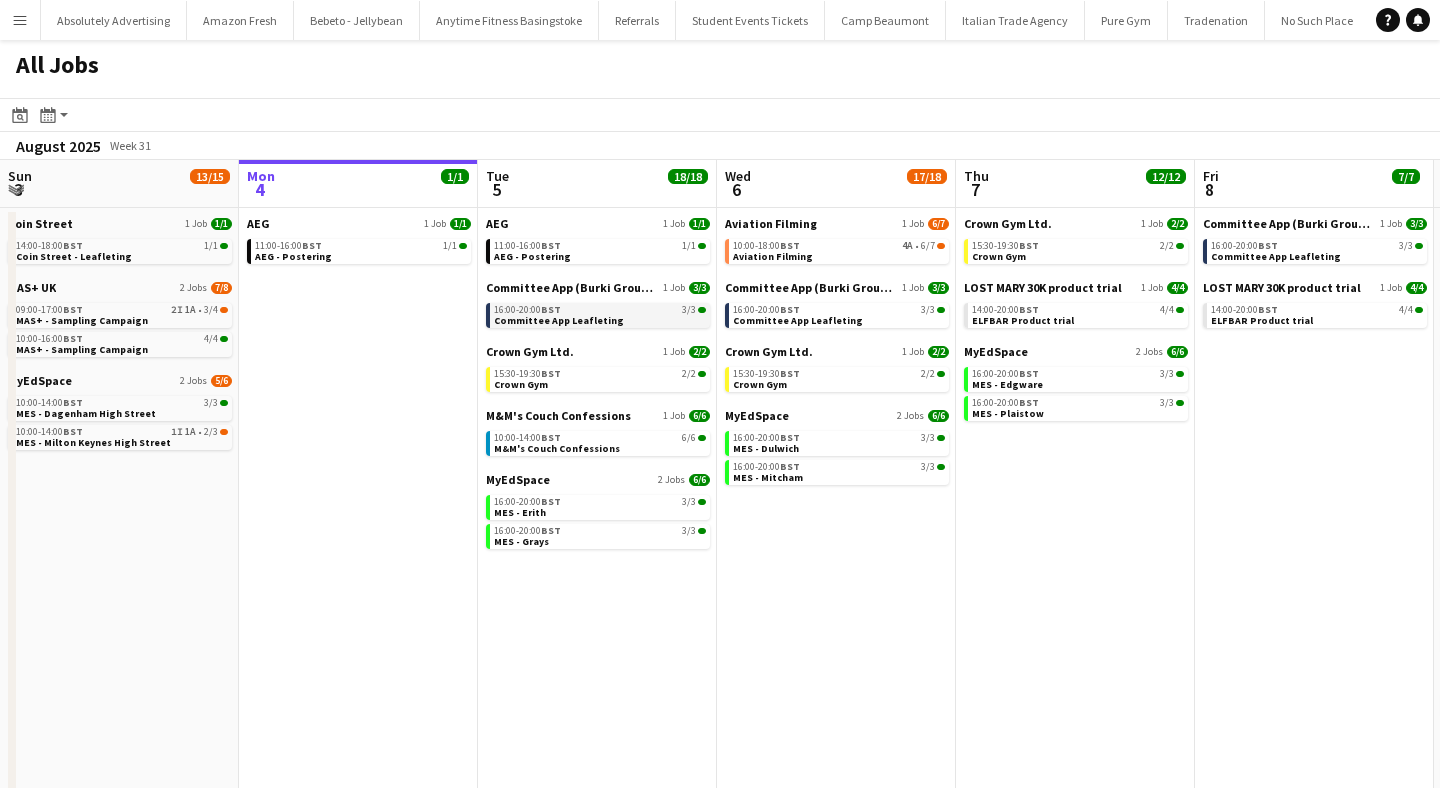 click on "Committee App Leafleting" at bounding box center (559, 320) 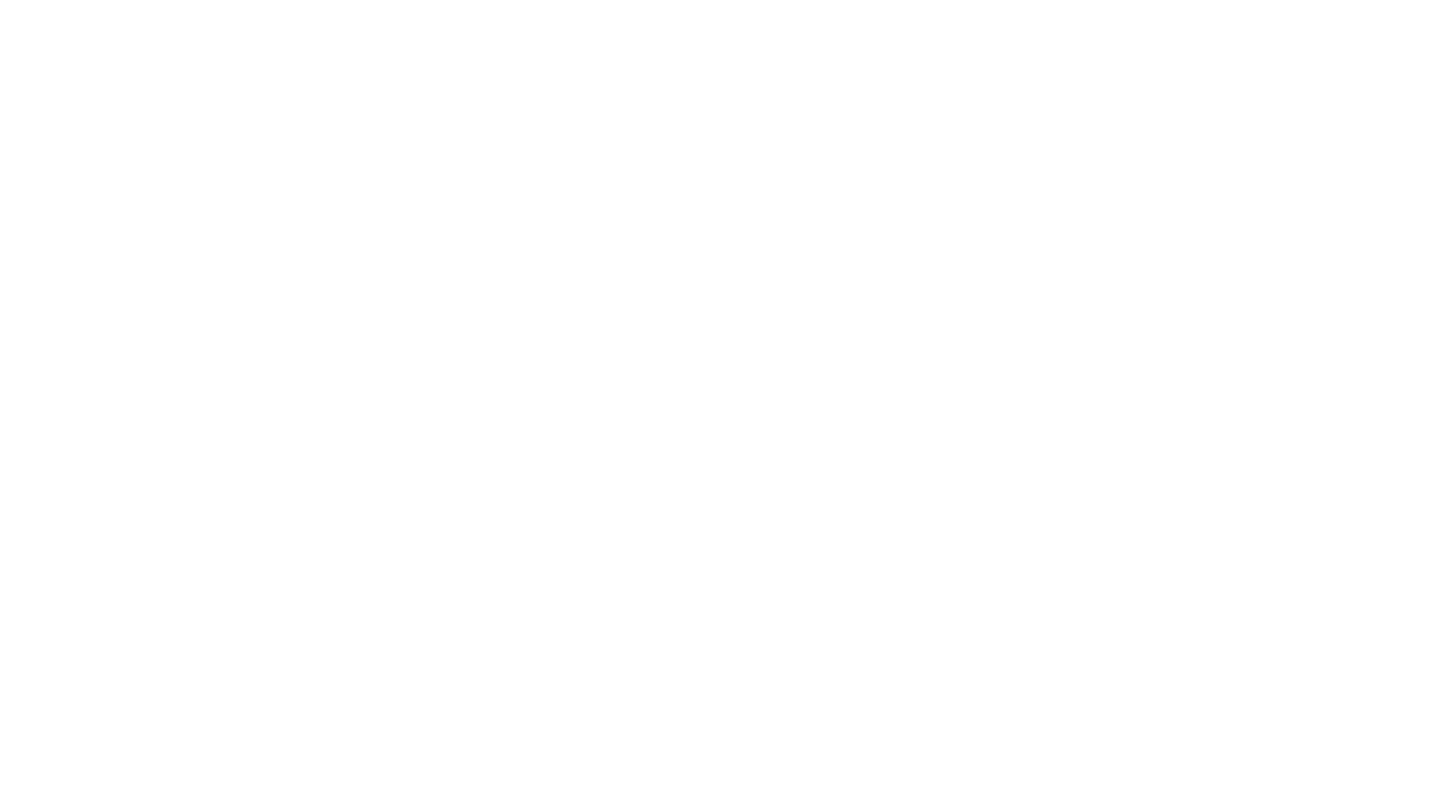 scroll, scrollTop: 0, scrollLeft: 0, axis: both 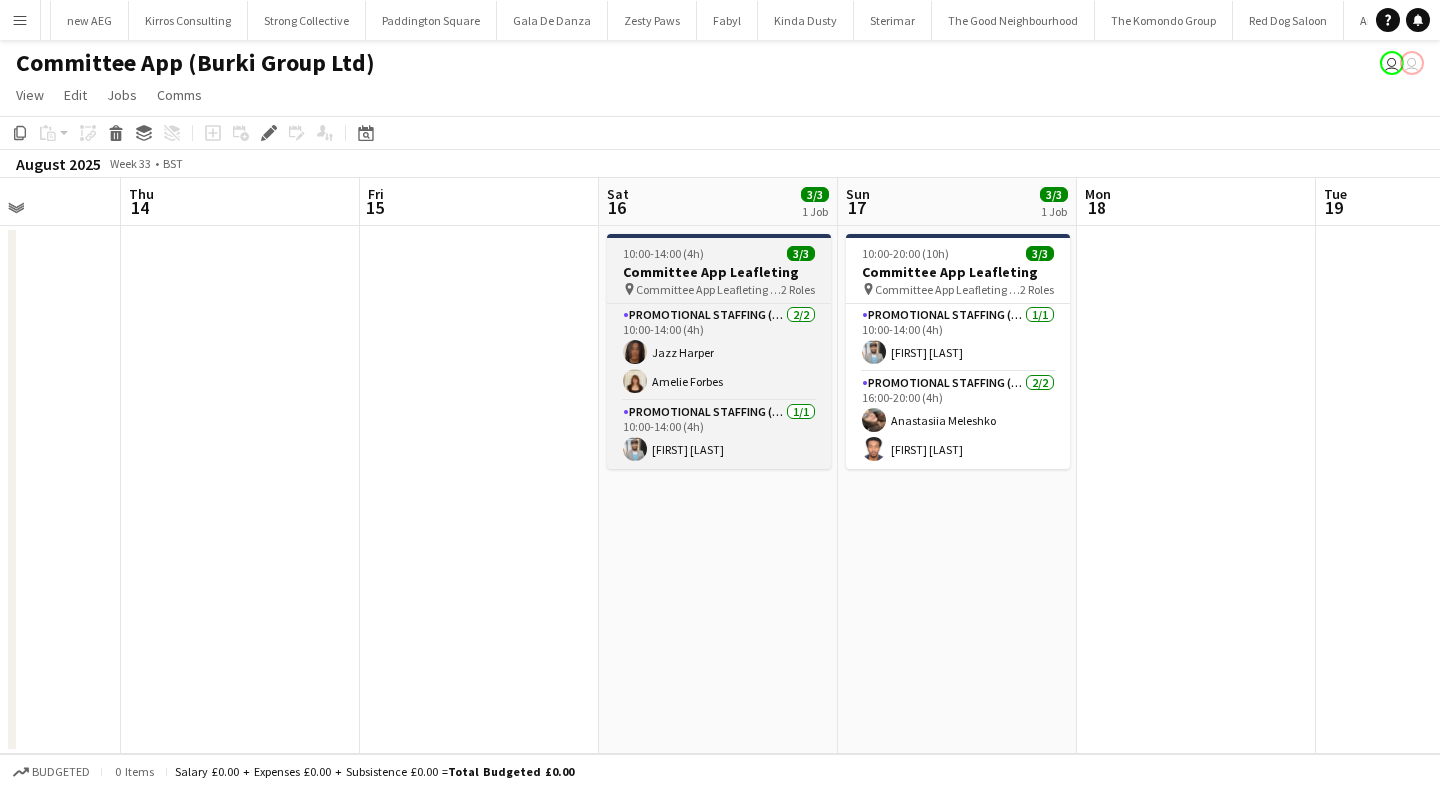 click on "Committee App Leafleting" at bounding box center [719, 272] 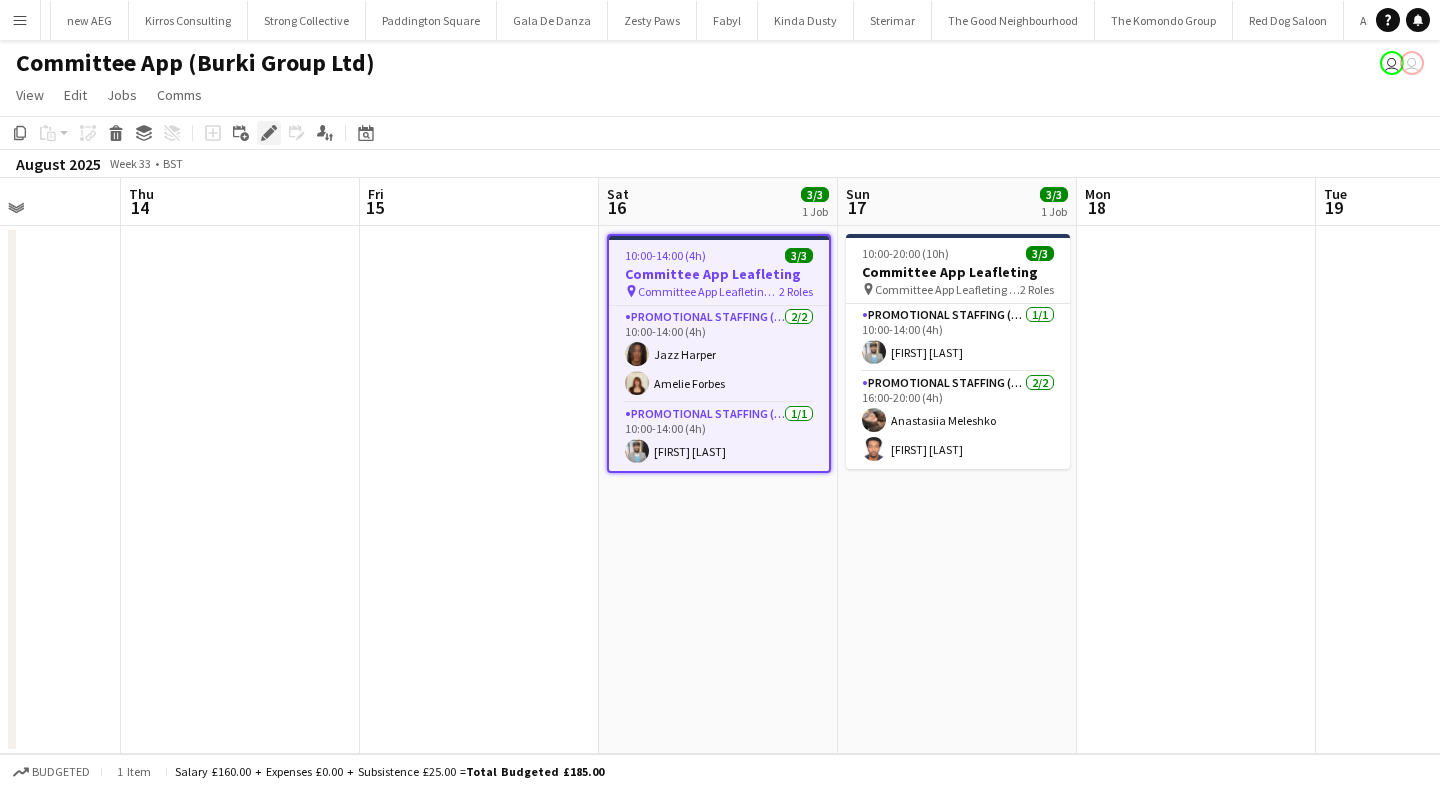 click on "Edit" 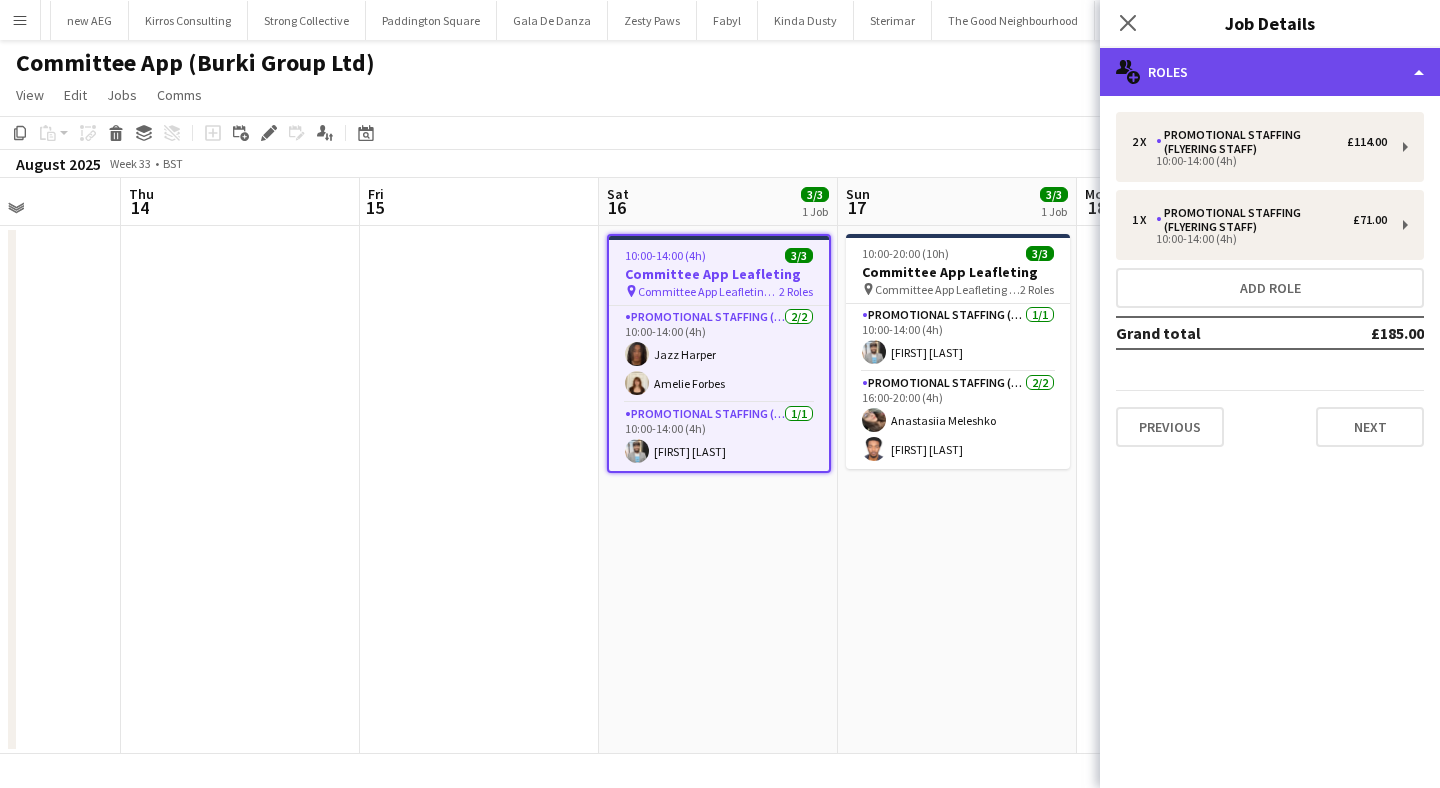 click on "multiple-users-add
Roles" 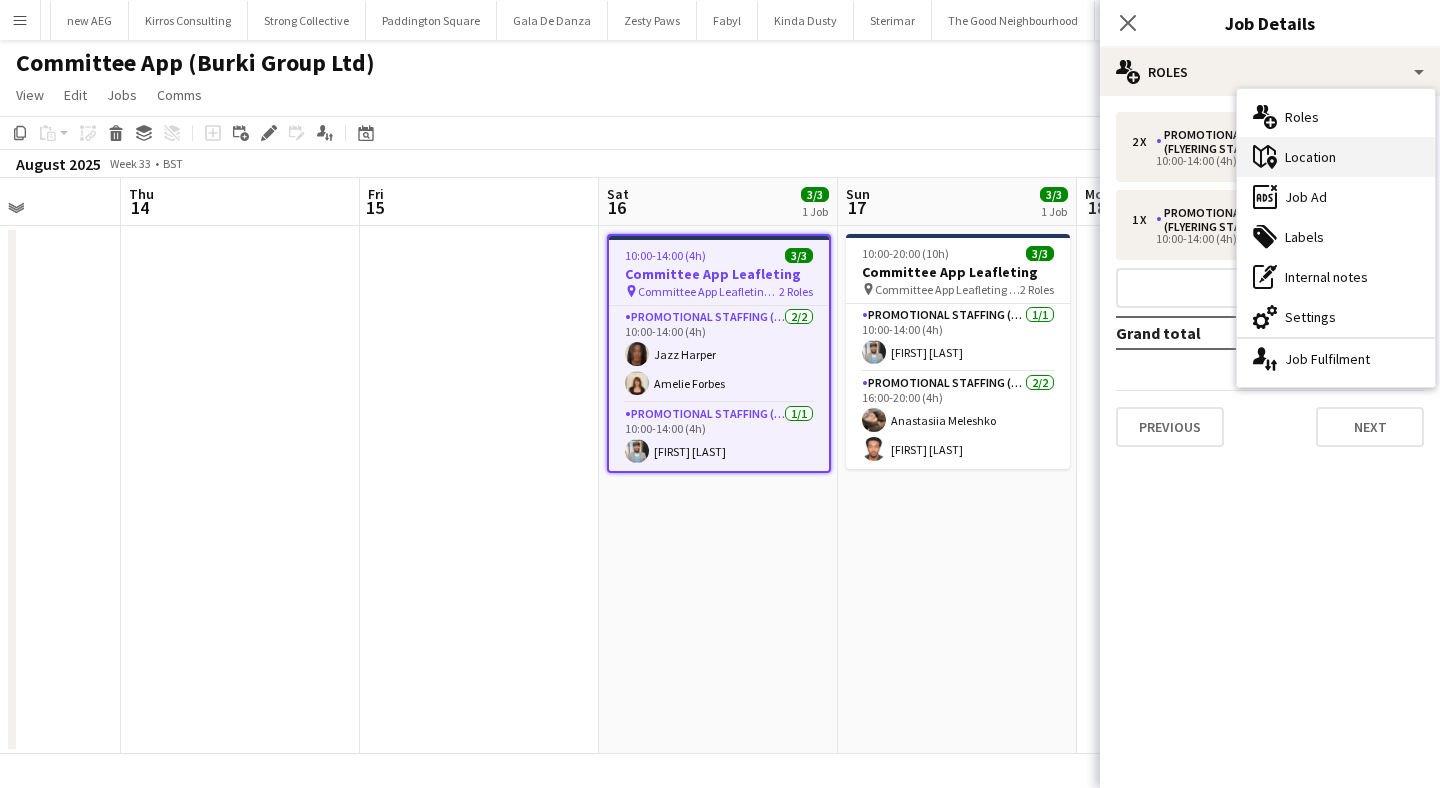 click on "maps-pin-1
Location" at bounding box center (1336, 157) 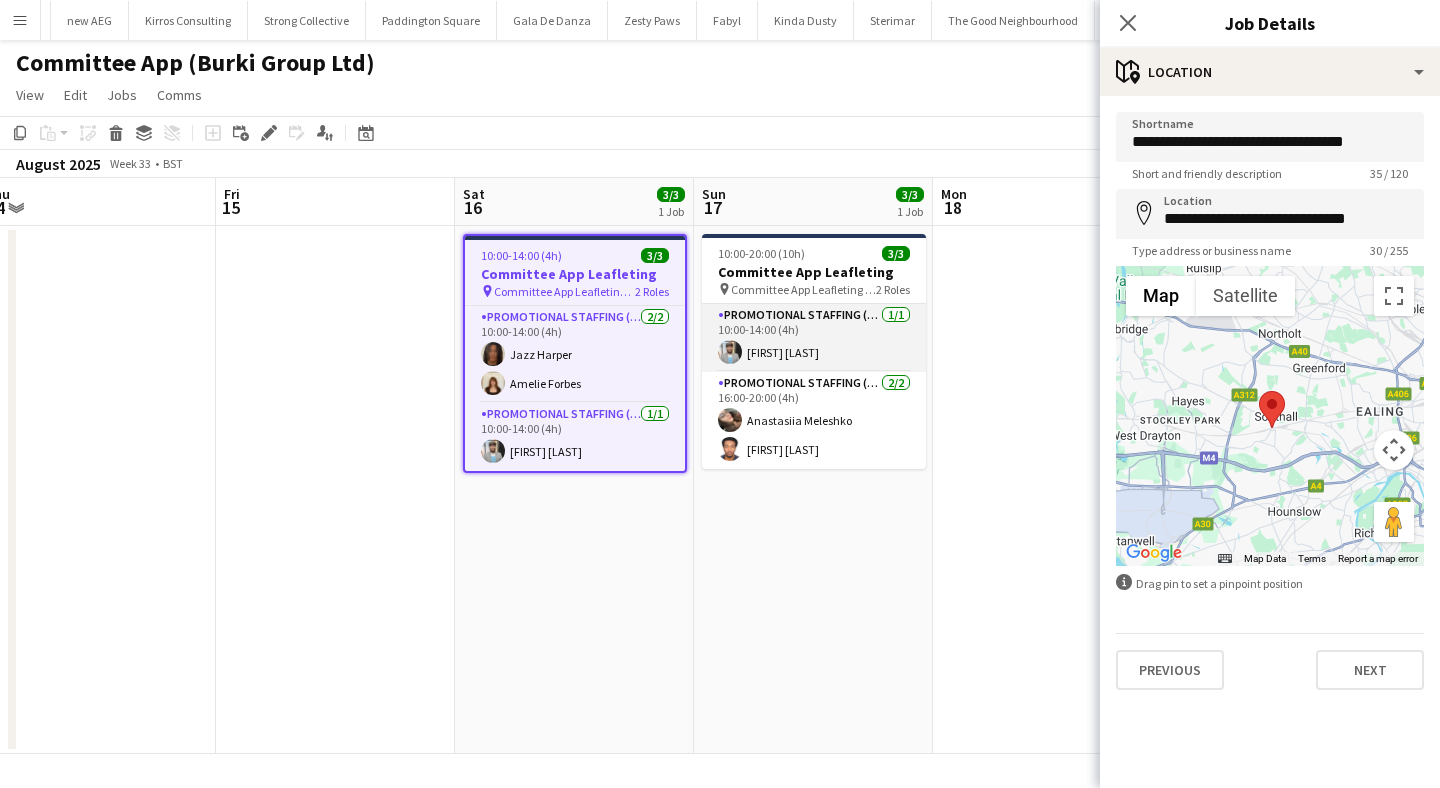 scroll, scrollTop: 0, scrollLeft: 1025, axis: horizontal 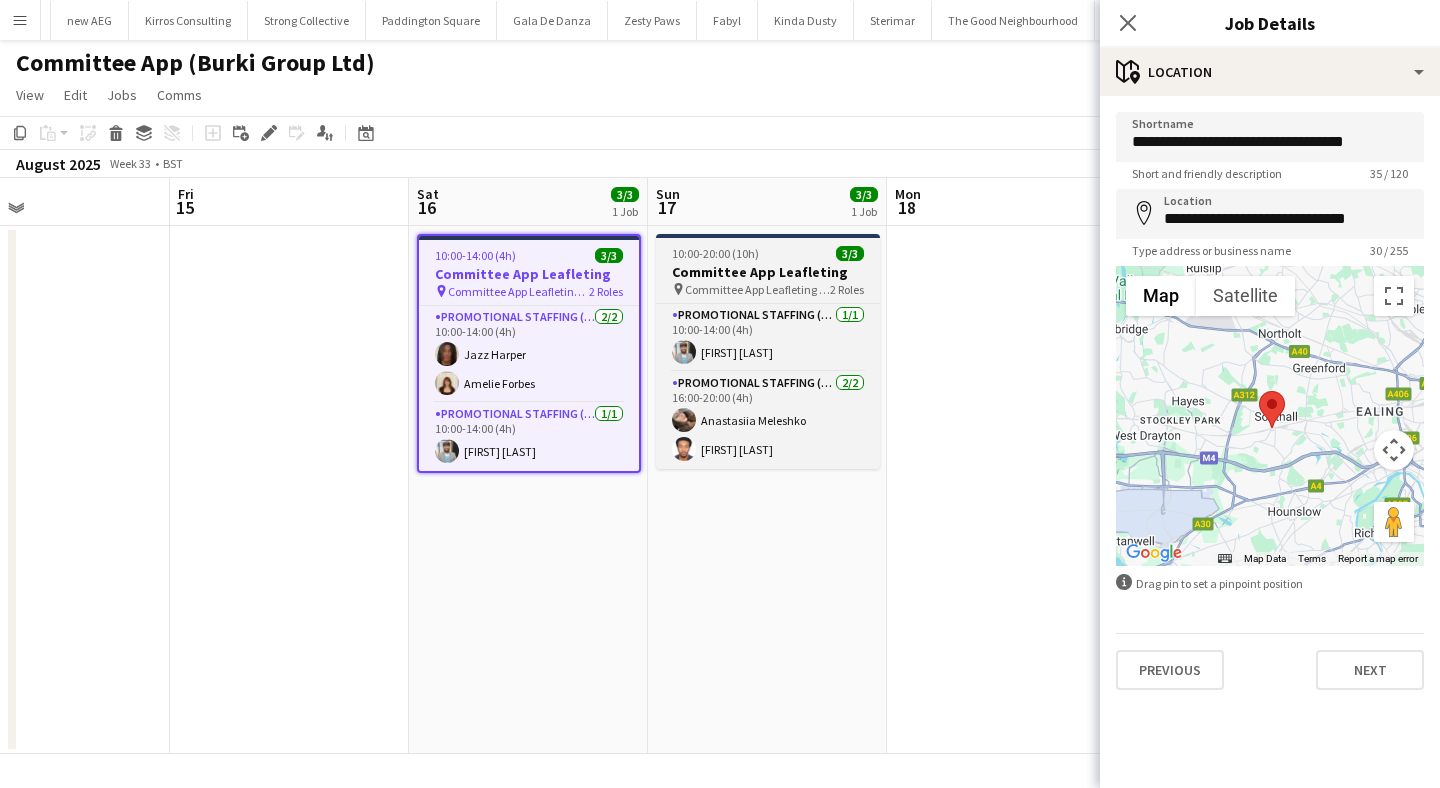 click on "[TIME]-[TIME] ([DURATION]) 3/3 Committee App Leafleting
pin
Committee App Leafleting (Walthamstow Forest)   2 Roles   Promotional Staffing (Flyering Staff)   1/1   [TIME]-[TIME] ([DURATION])
[FIRST] [LAST]  Promotional Staffing (Flyering Staff)   2/2   [TIME]-[TIME] ([DURATION])
[FIRST] [LAST] [FIRST] [LAST]" at bounding box center [768, 351] 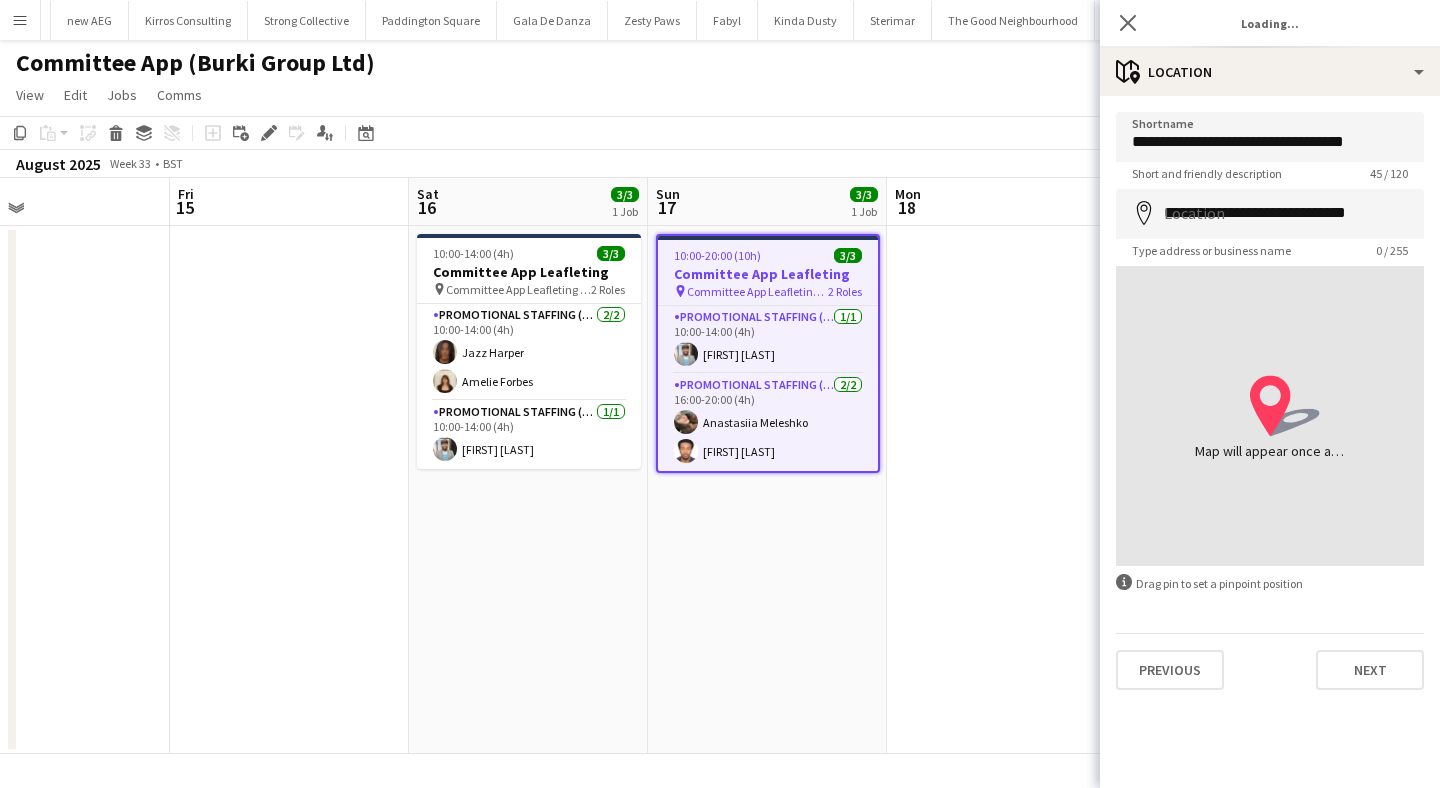 type on "**********" 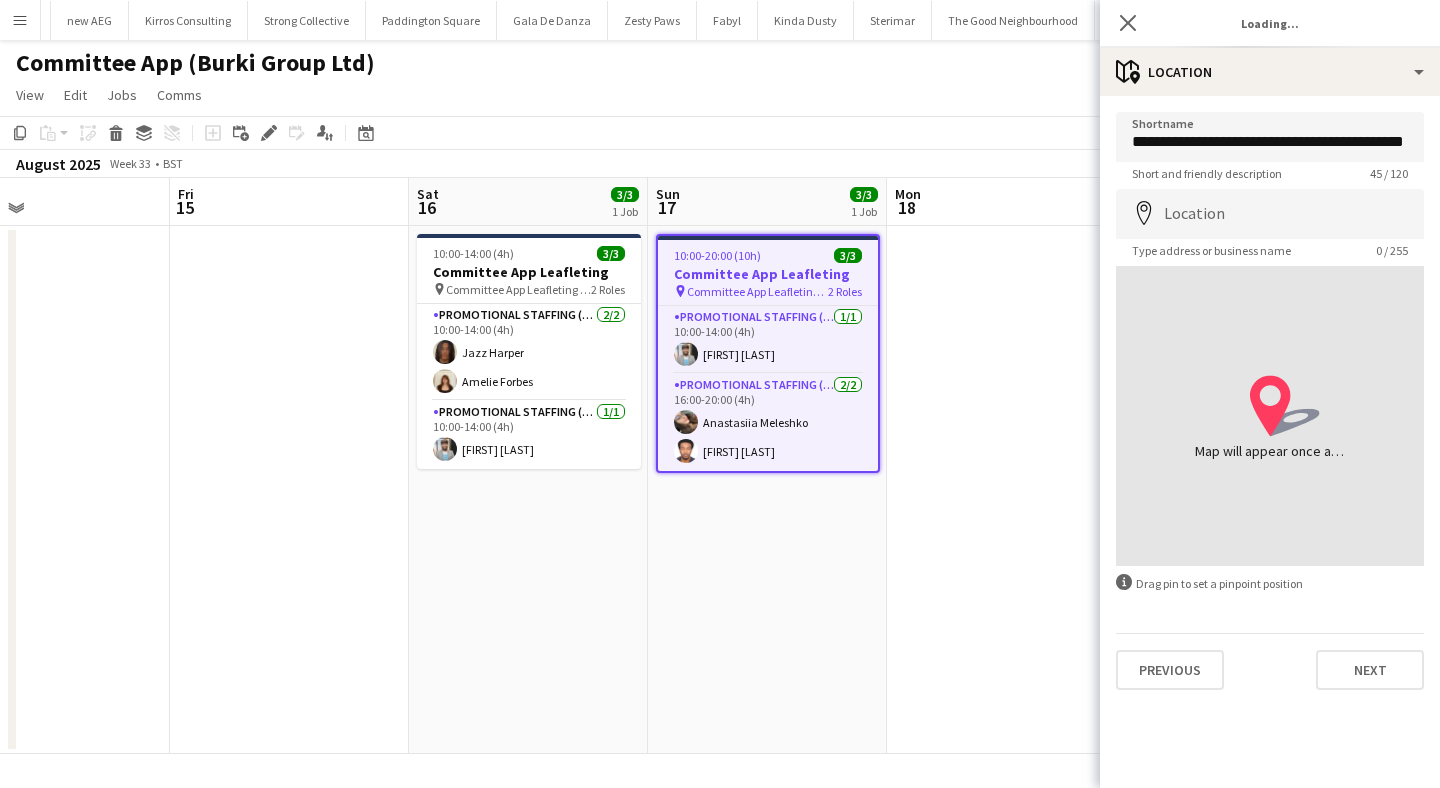 type on "**********" 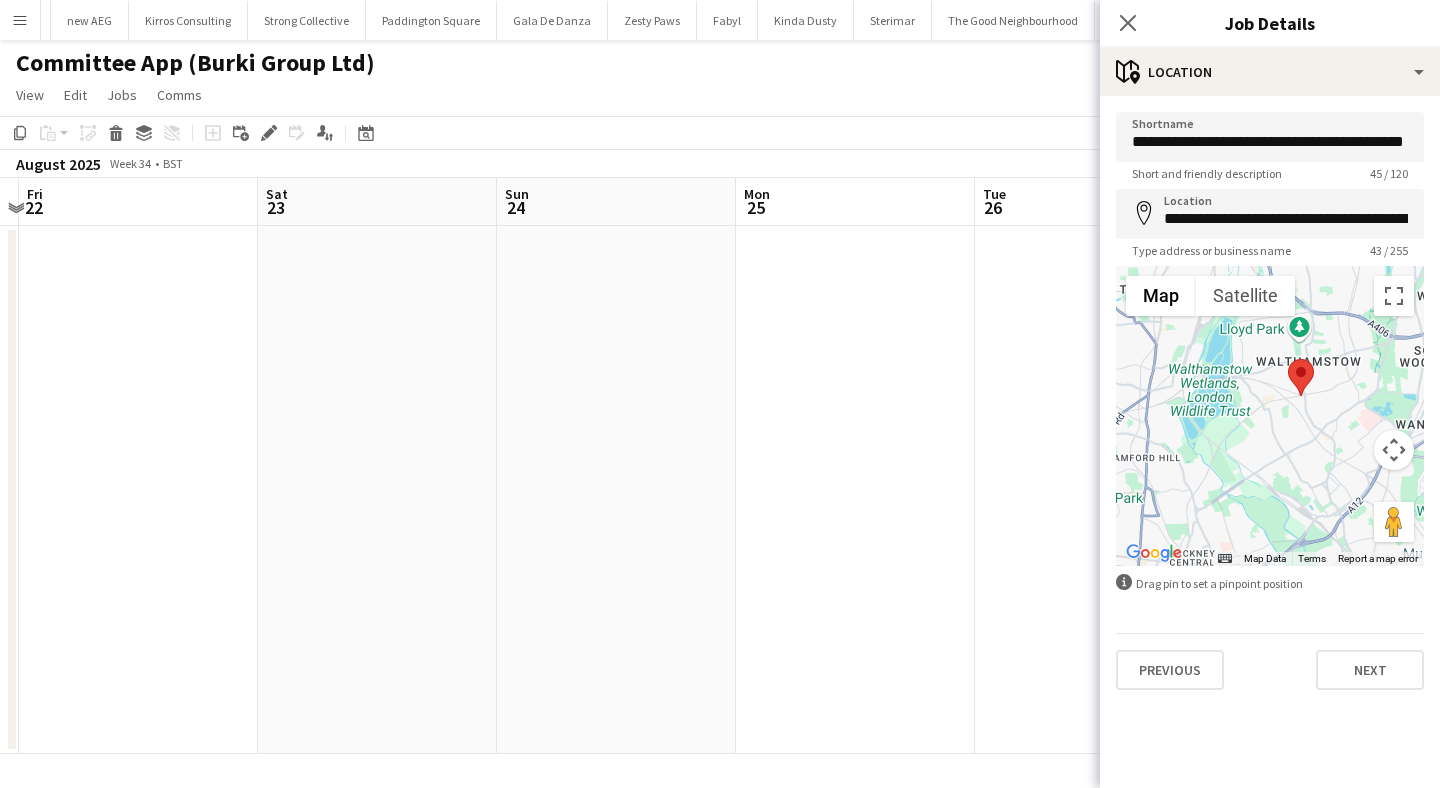 scroll, scrollTop: 0, scrollLeft: 452, axis: horizontal 